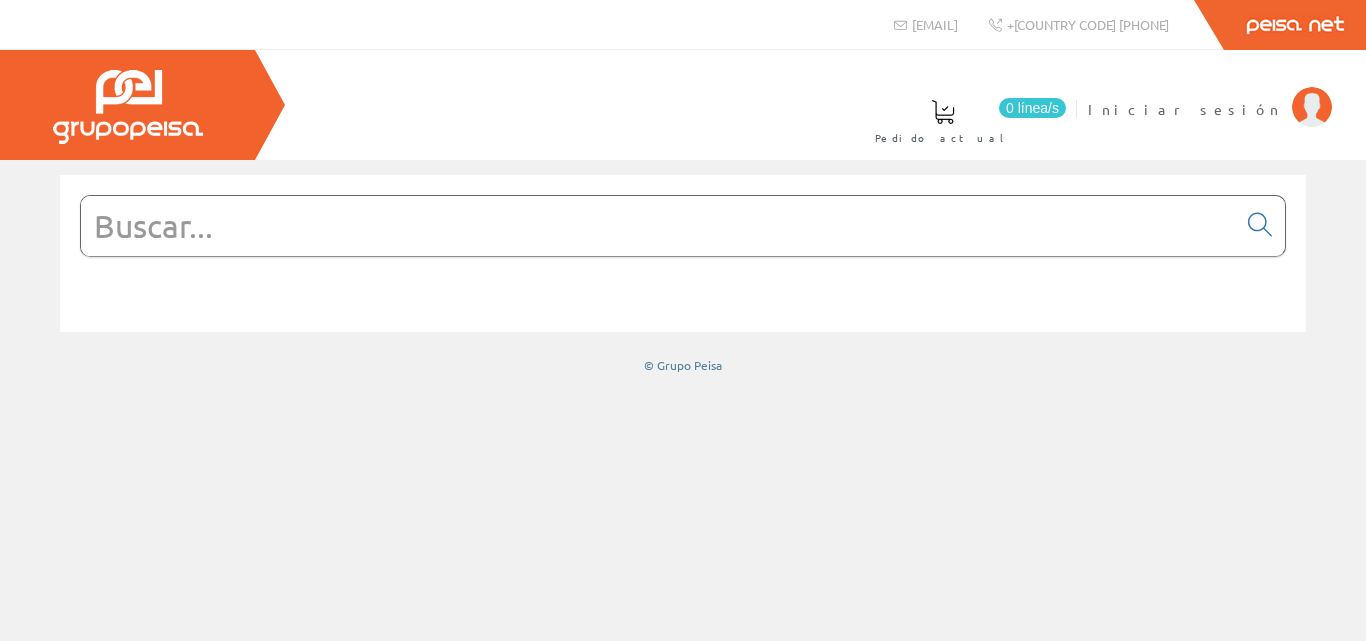 scroll, scrollTop: 0, scrollLeft: 0, axis: both 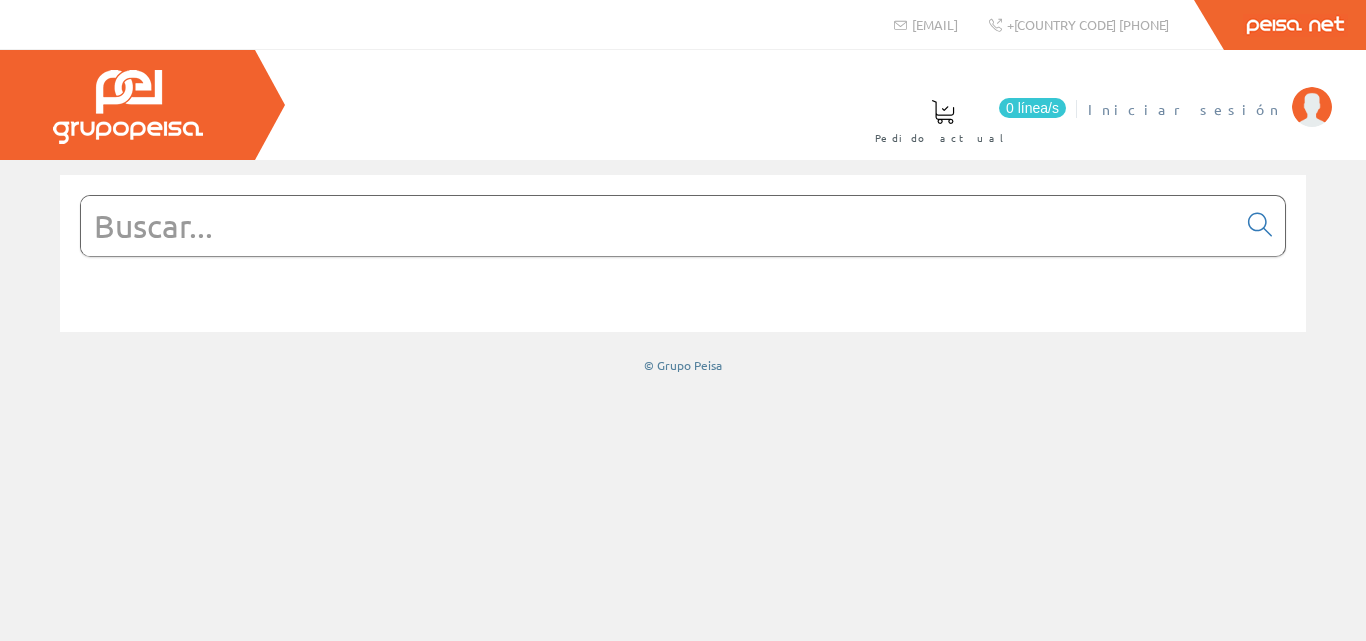 click on "Iniciar sesión" at bounding box center (1185, 109) 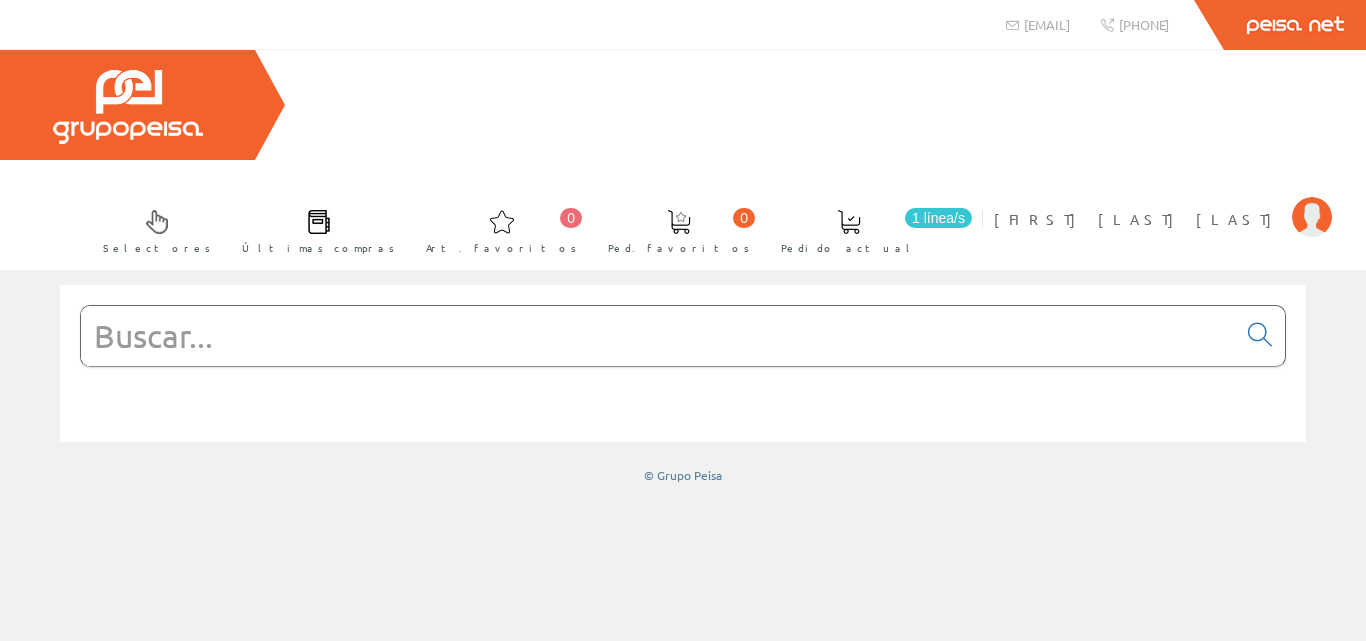 scroll, scrollTop: 0, scrollLeft: 0, axis: both 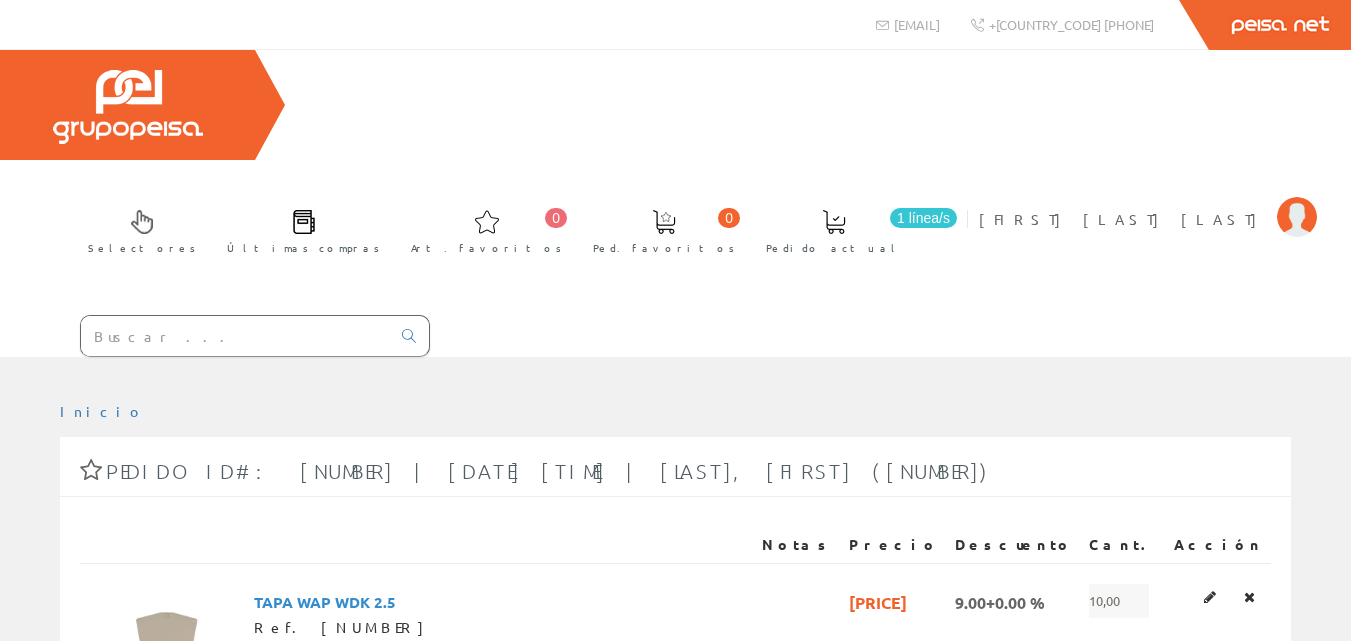 click on "0" at bounding box center [827, 218] 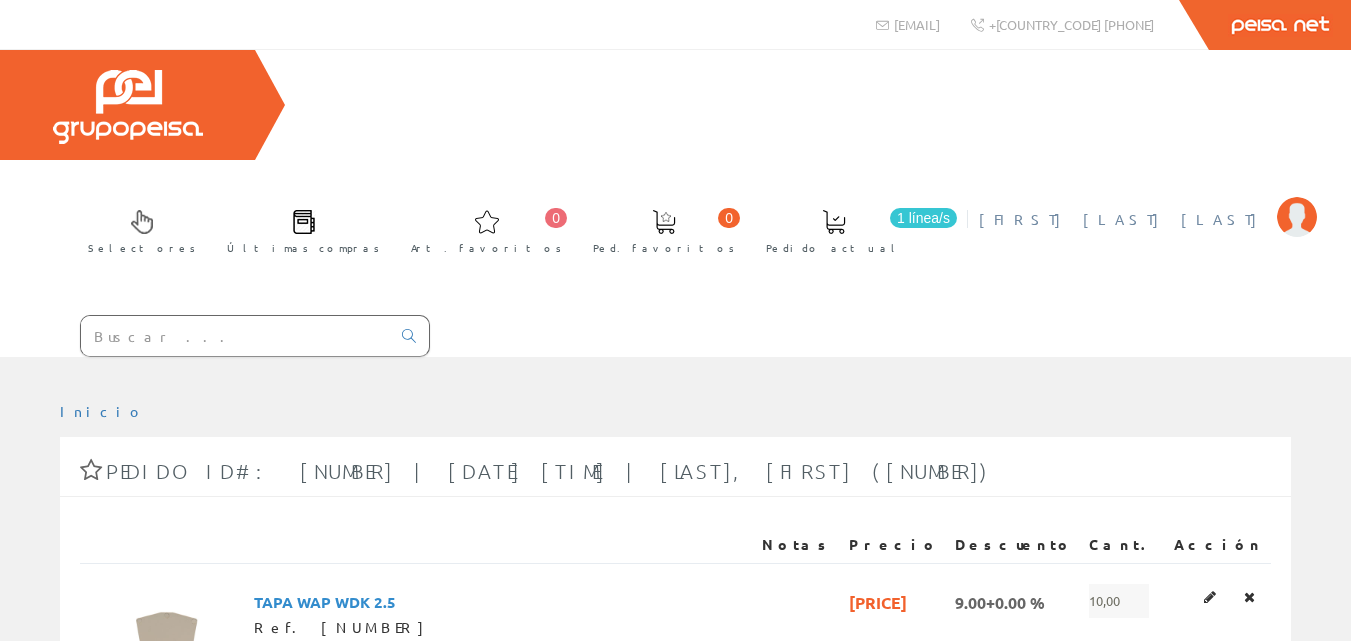 click on "Julio Parra Palacios" at bounding box center [1172, 219] 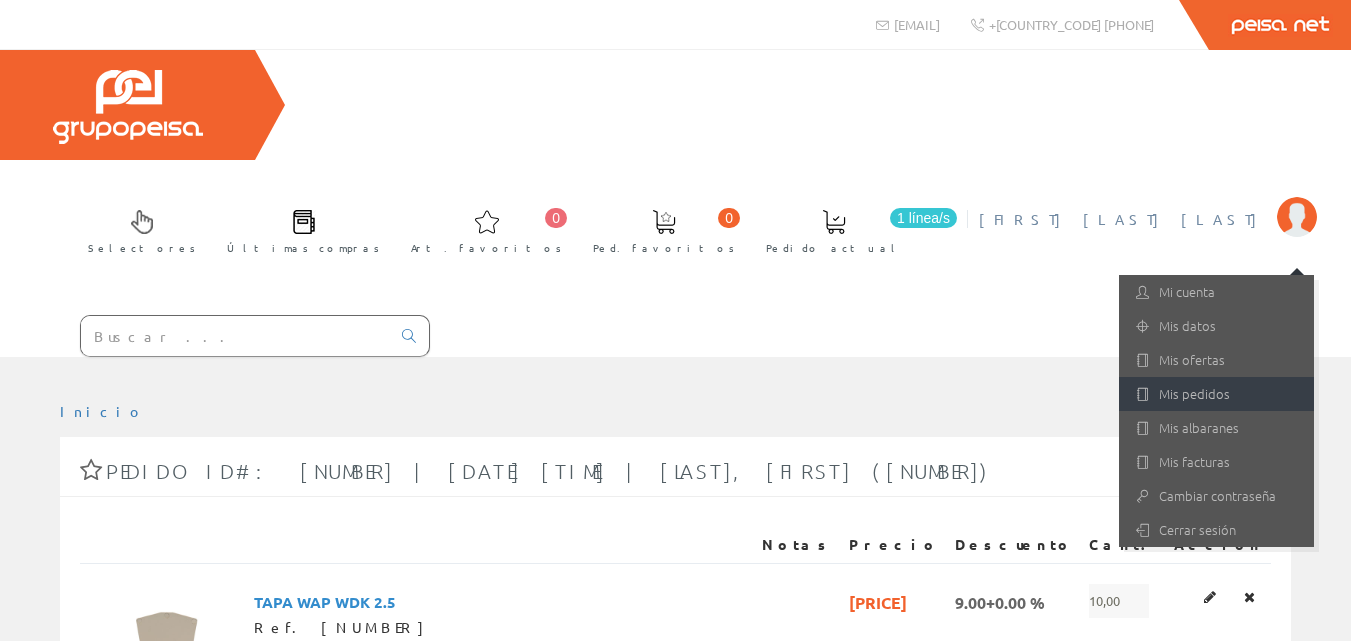 click on "Mis pedidos" at bounding box center (1216, 394) 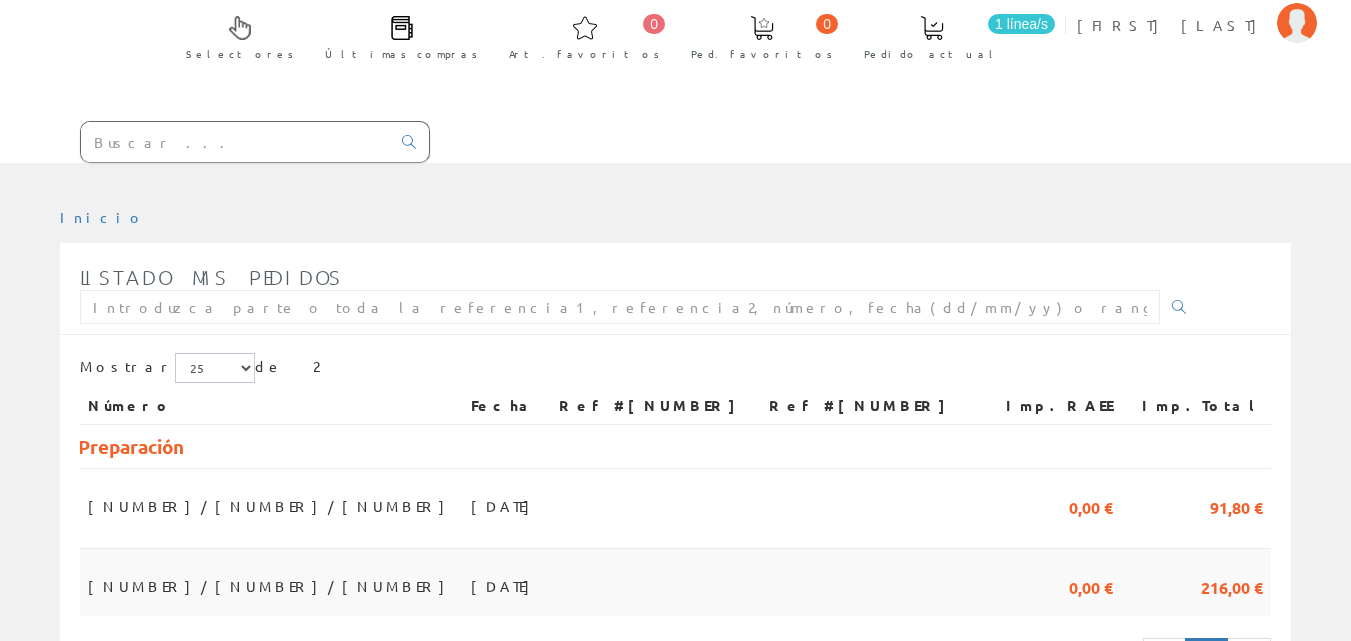 scroll, scrollTop: 196, scrollLeft: 0, axis: vertical 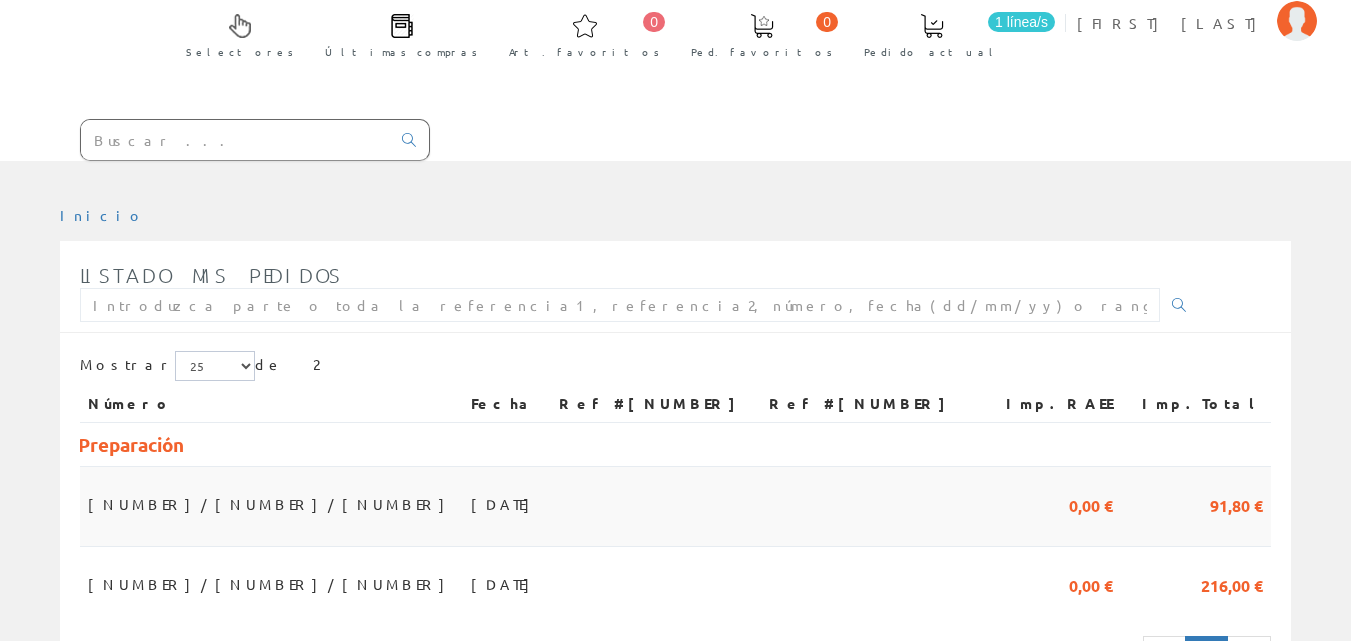 click at bounding box center (646, 507) 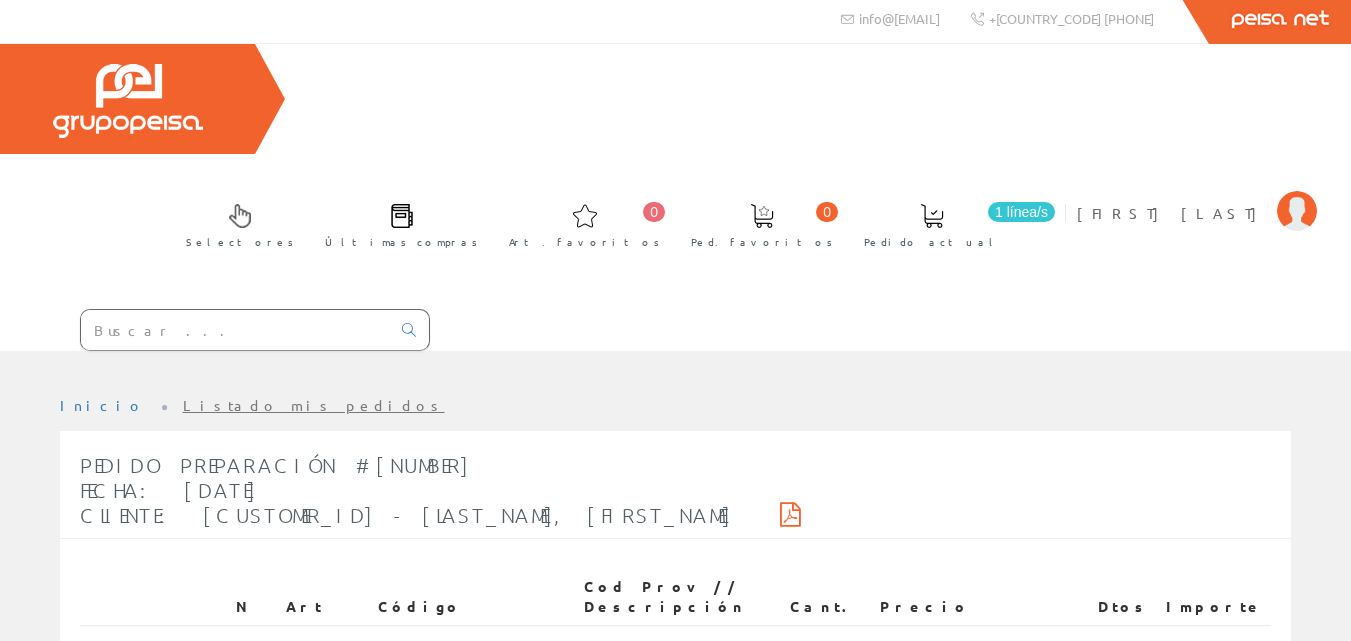 scroll, scrollTop: 0, scrollLeft: 0, axis: both 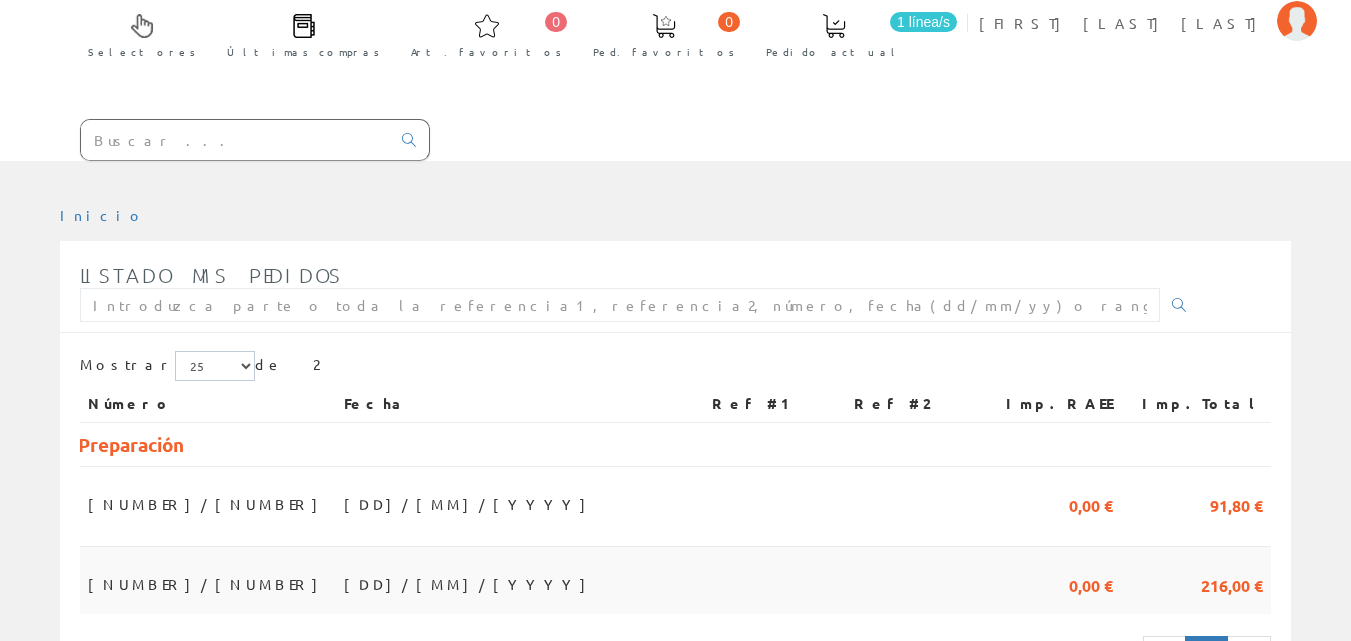 click on "[DATE]" at bounding box center [325, 507] 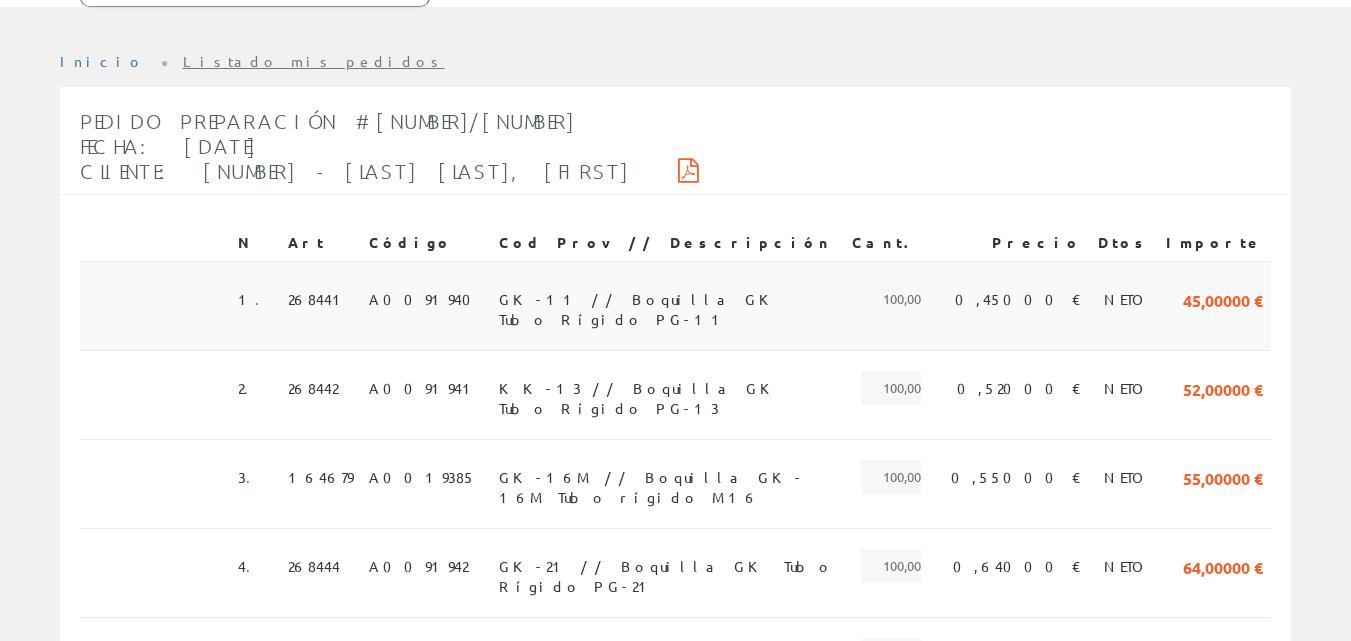 scroll, scrollTop: 400, scrollLeft: 0, axis: vertical 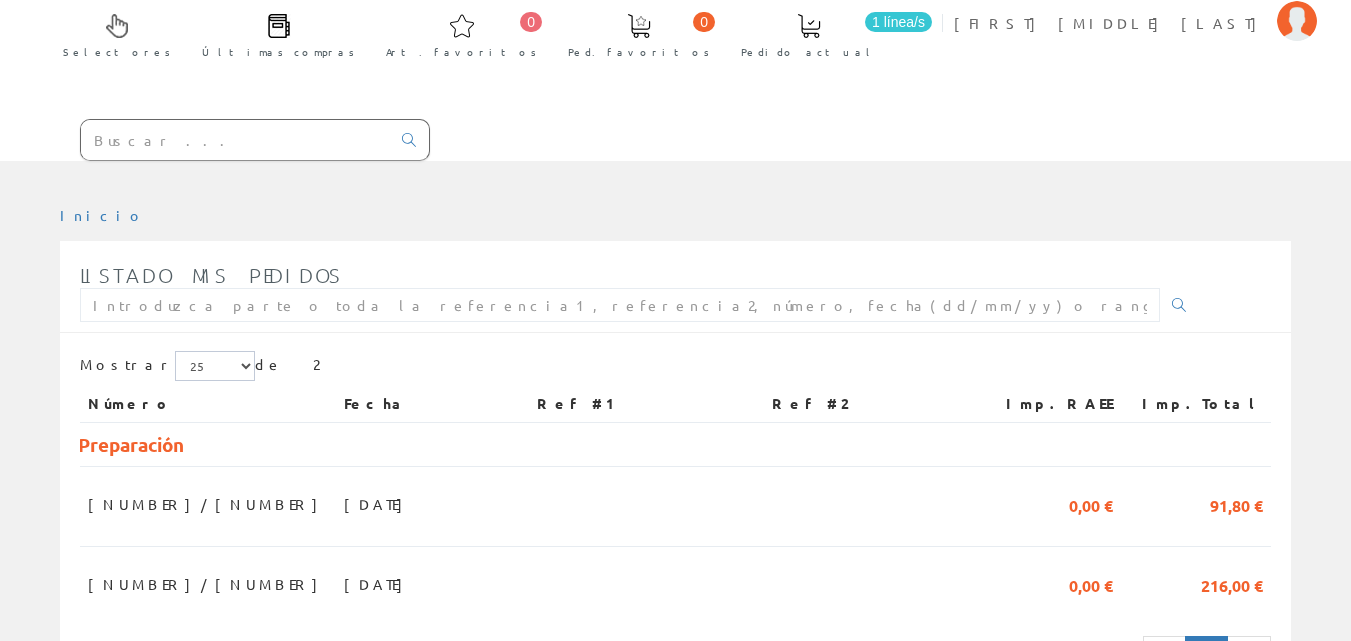 click at bounding box center (1249, 673) 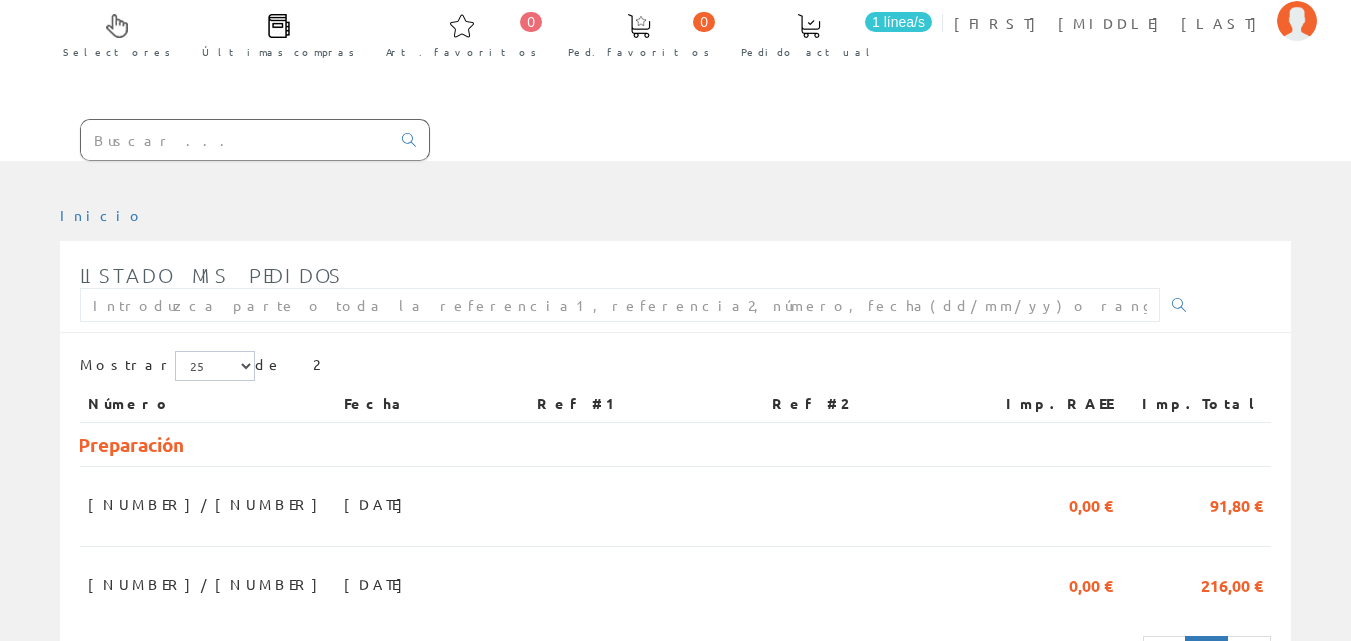 click at bounding box center (1069, 673) 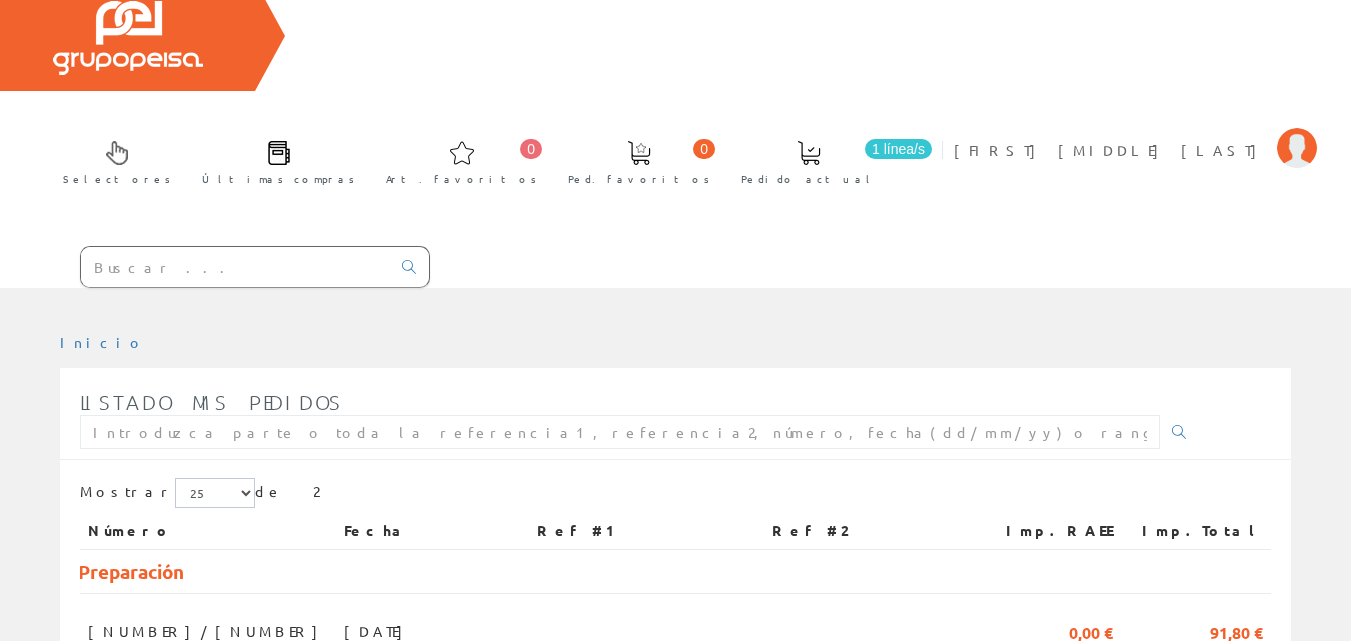 scroll, scrollTop: 0, scrollLeft: 0, axis: both 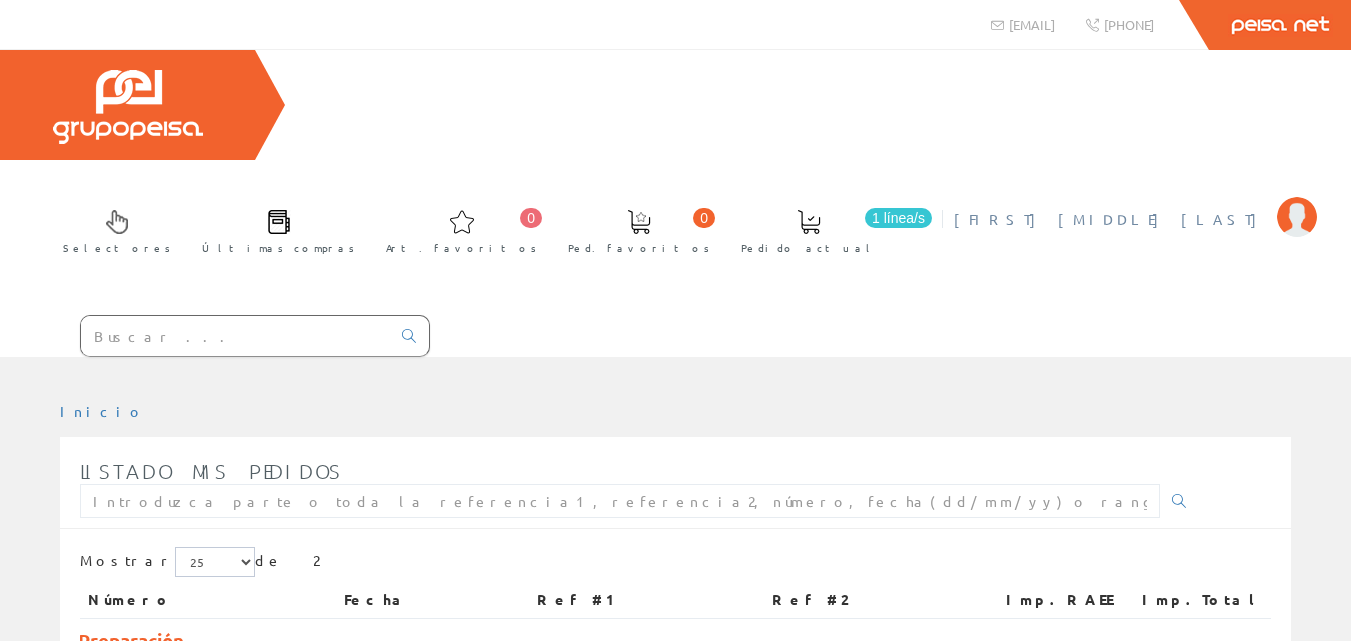 click on "[FIRST] [LAST]" at bounding box center (1123, 219) 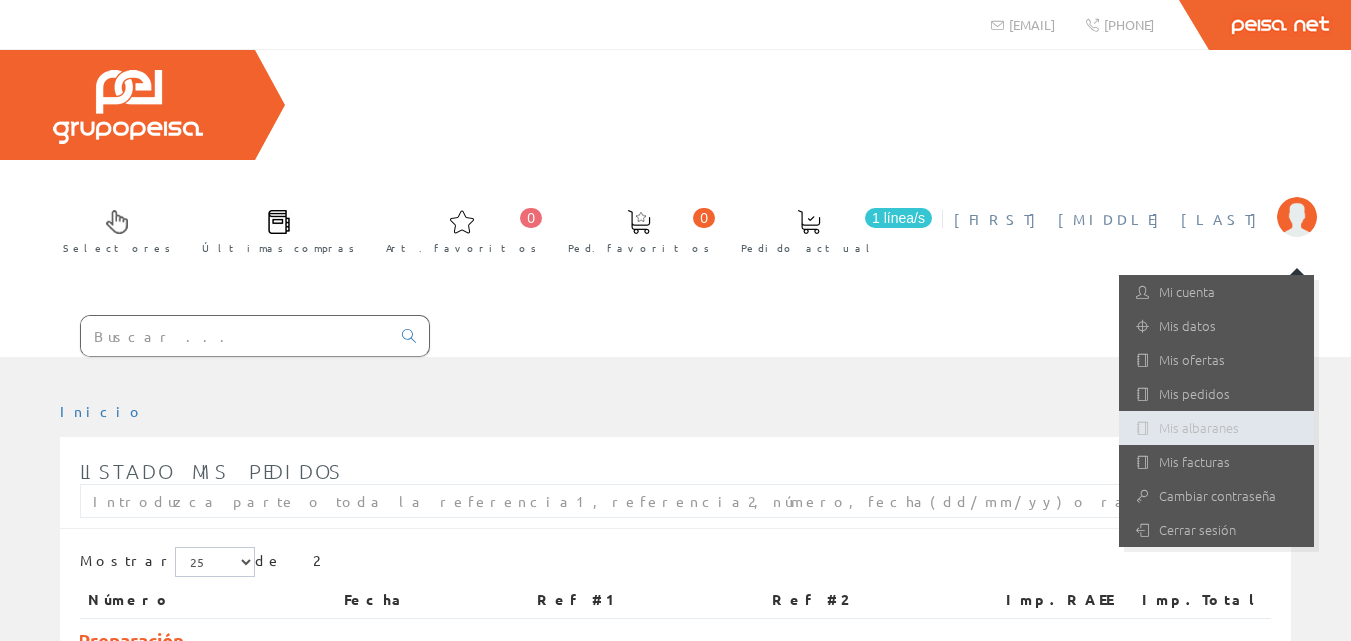 click on "Mis albaranes" at bounding box center [1216, 428] 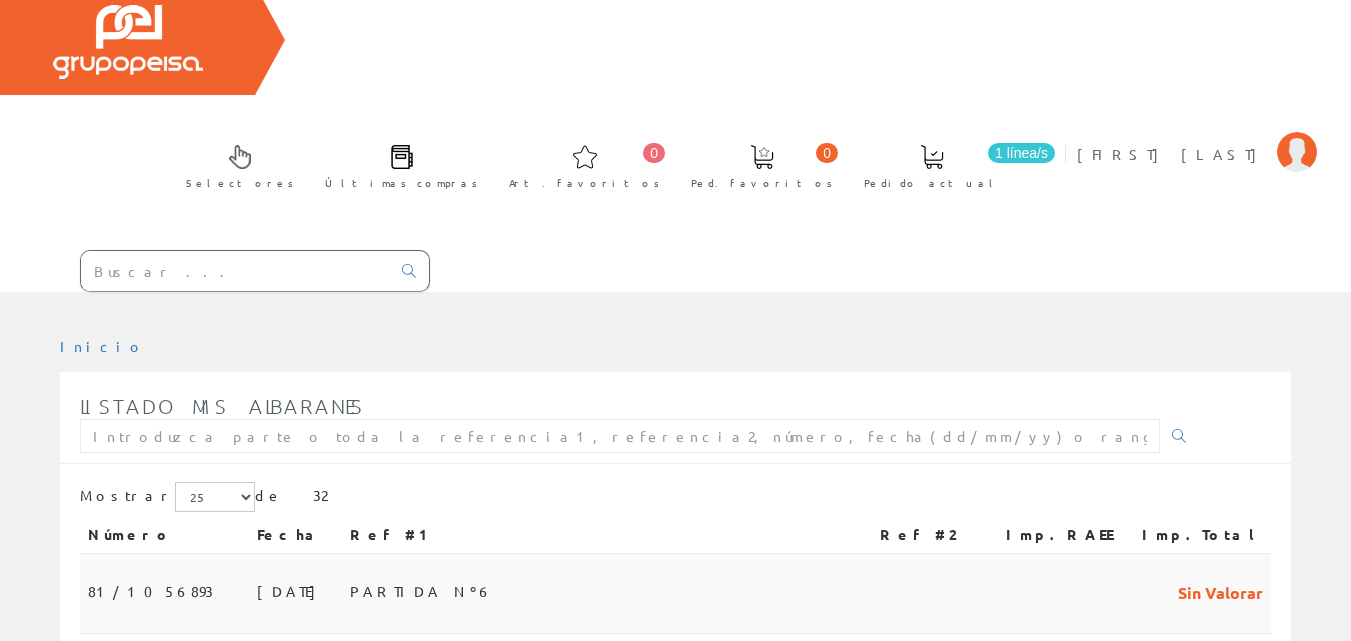 scroll, scrollTop: 100, scrollLeft: 0, axis: vertical 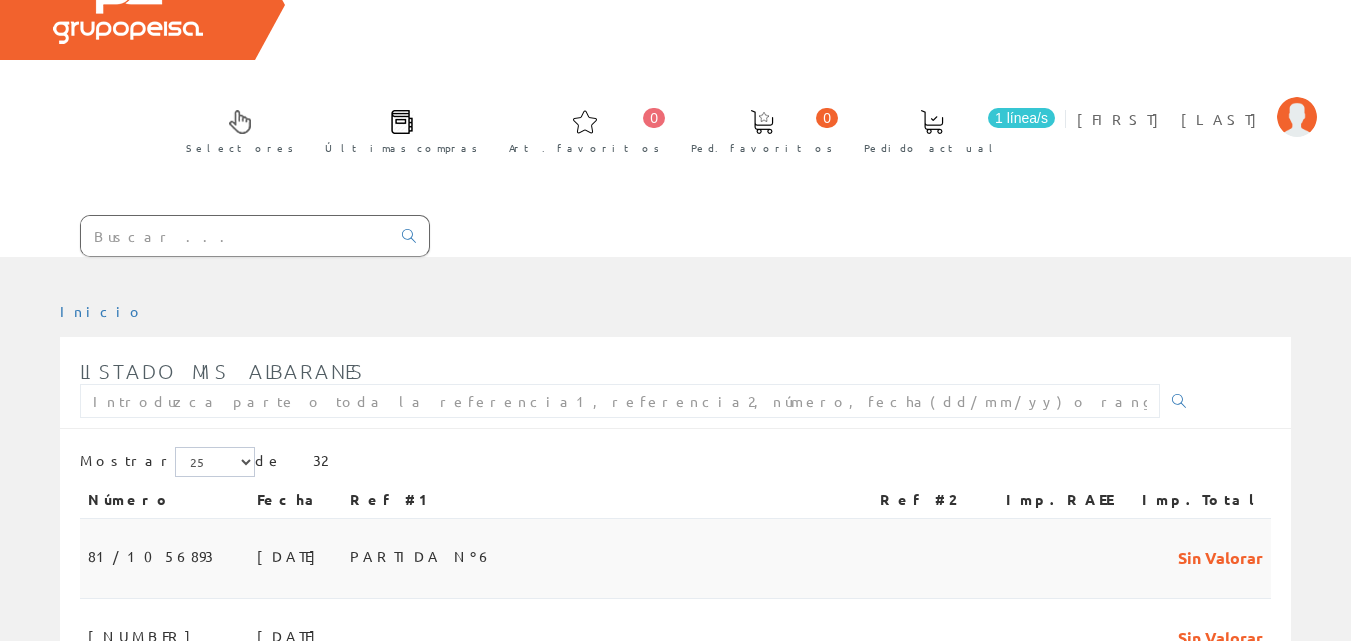 click on "PARTIDA Nº6" at bounding box center (645, 579) 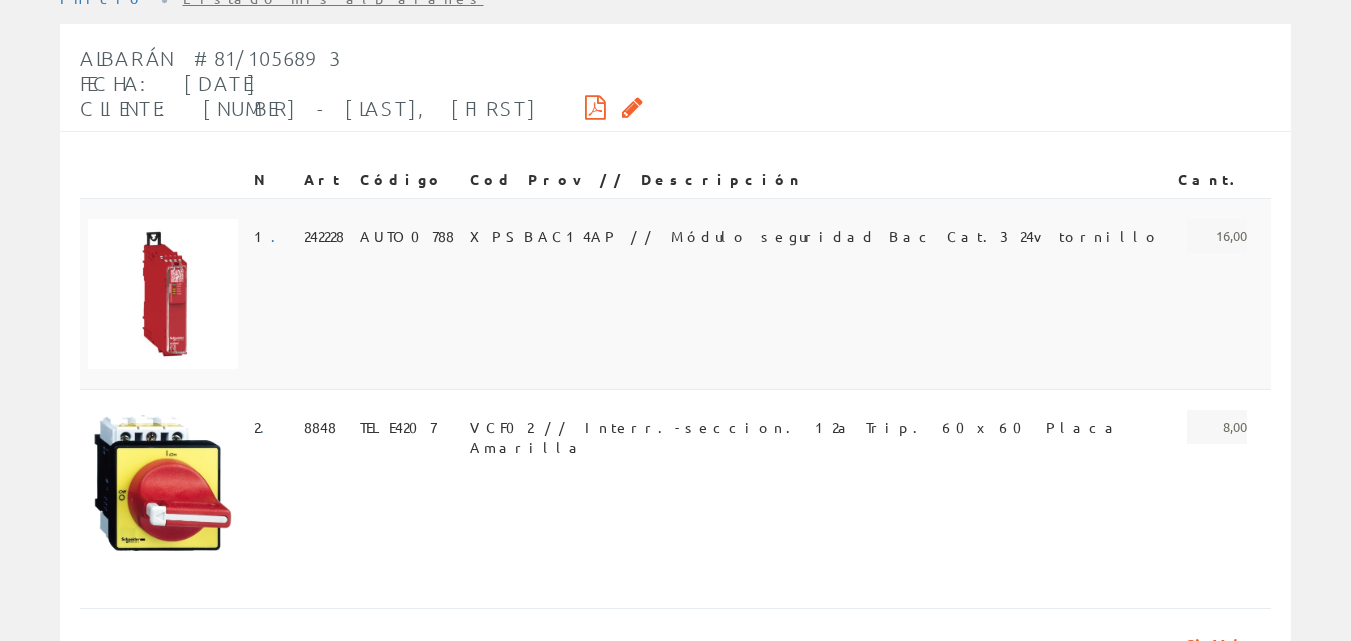 scroll, scrollTop: 0, scrollLeft: 0, axis: both 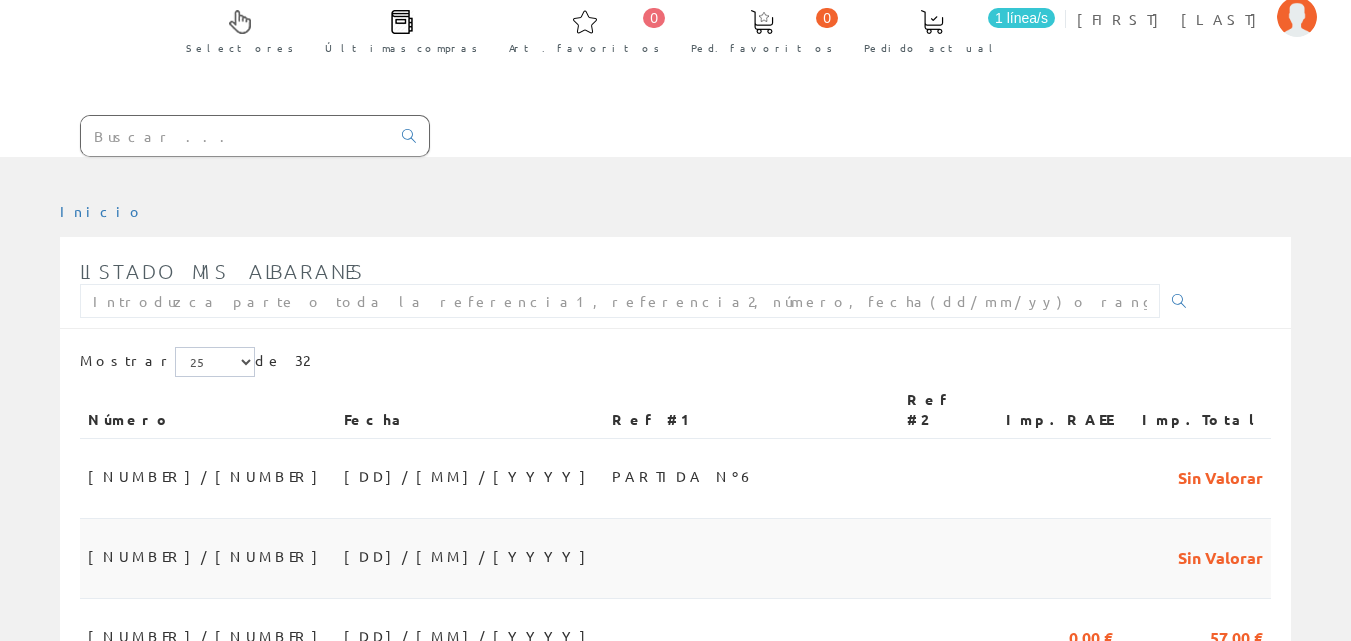 click at bounding box center [586, 459] 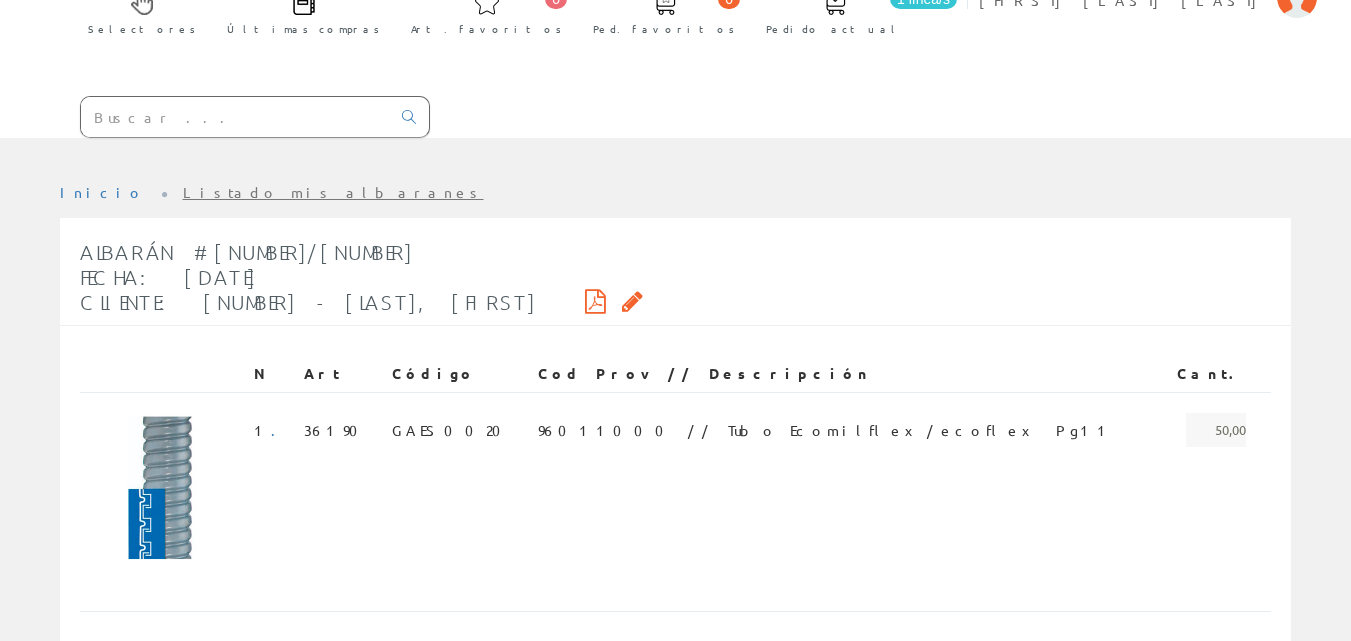 scroll, scrollTop: 222, scrollLeft: 0, axis: vertical 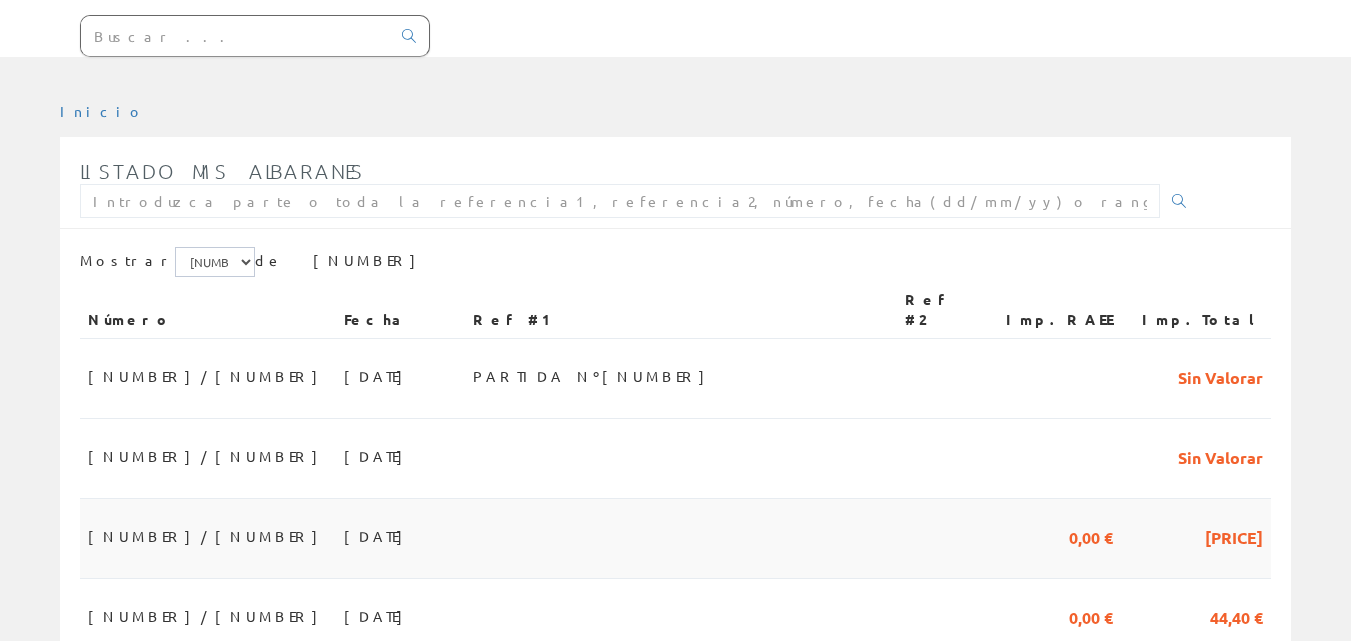 click at bounding box center (754, 379) 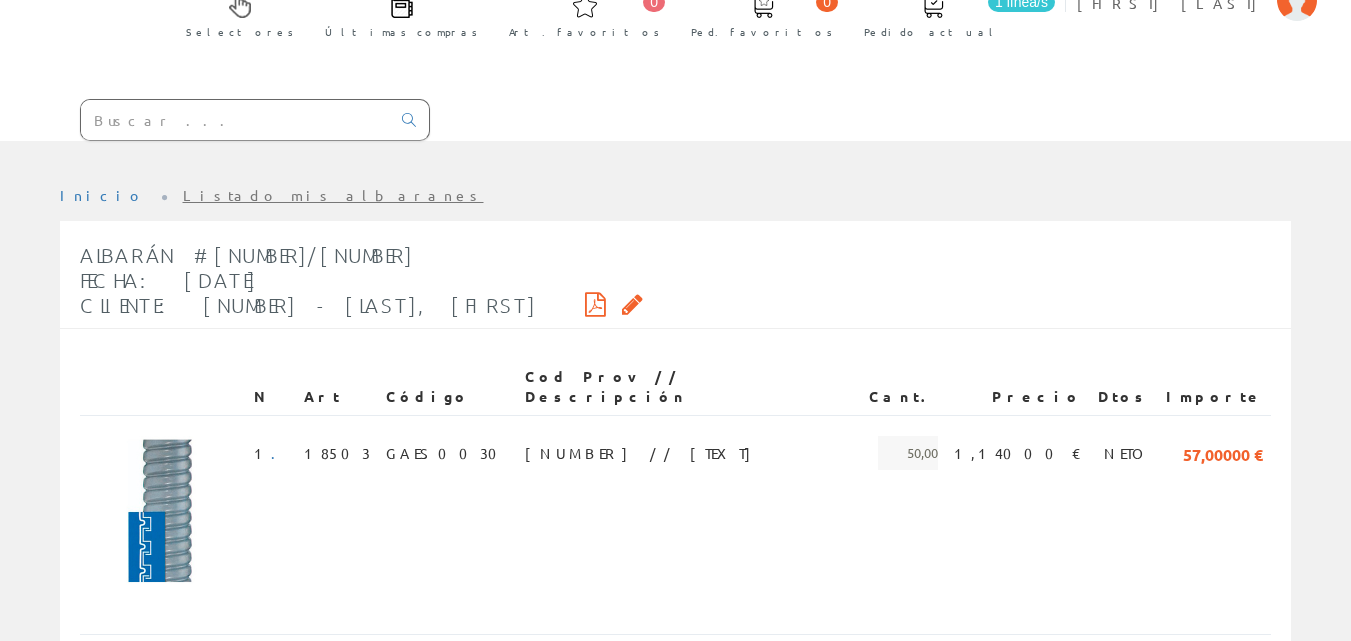 scroll, scrollTop: 245, scrollLeft: 0, axis: vertical 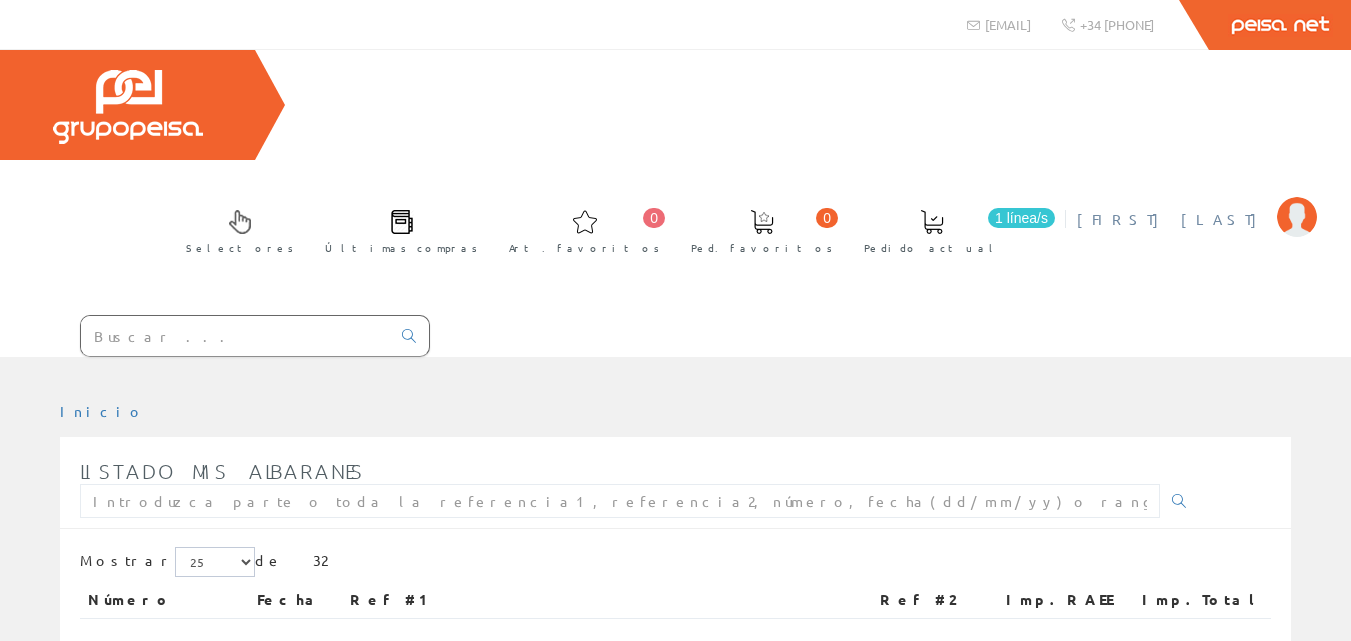 click on "[FIRST] [LAST] [LAST]" at bounding box center (1123, 219) 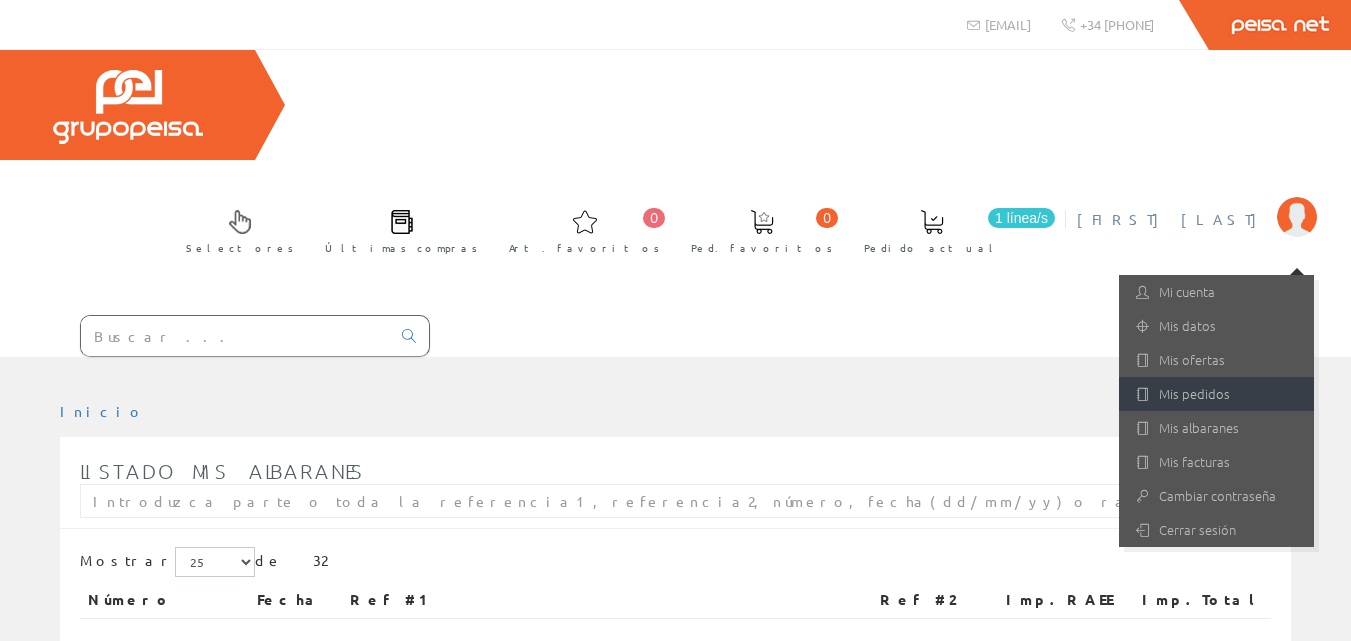 click on "Mis pedidos" at bounding box center (1216, 394) 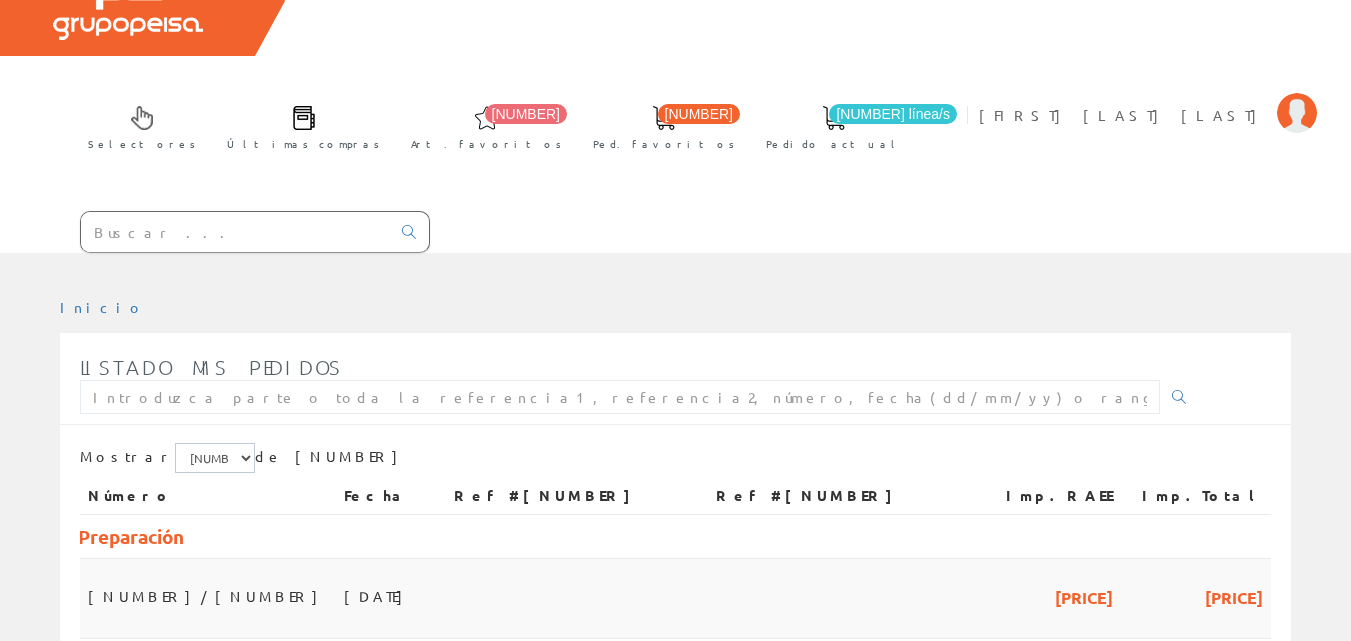 scroll, scrollTop: 196, scrollLeft: 0, axis: vertical 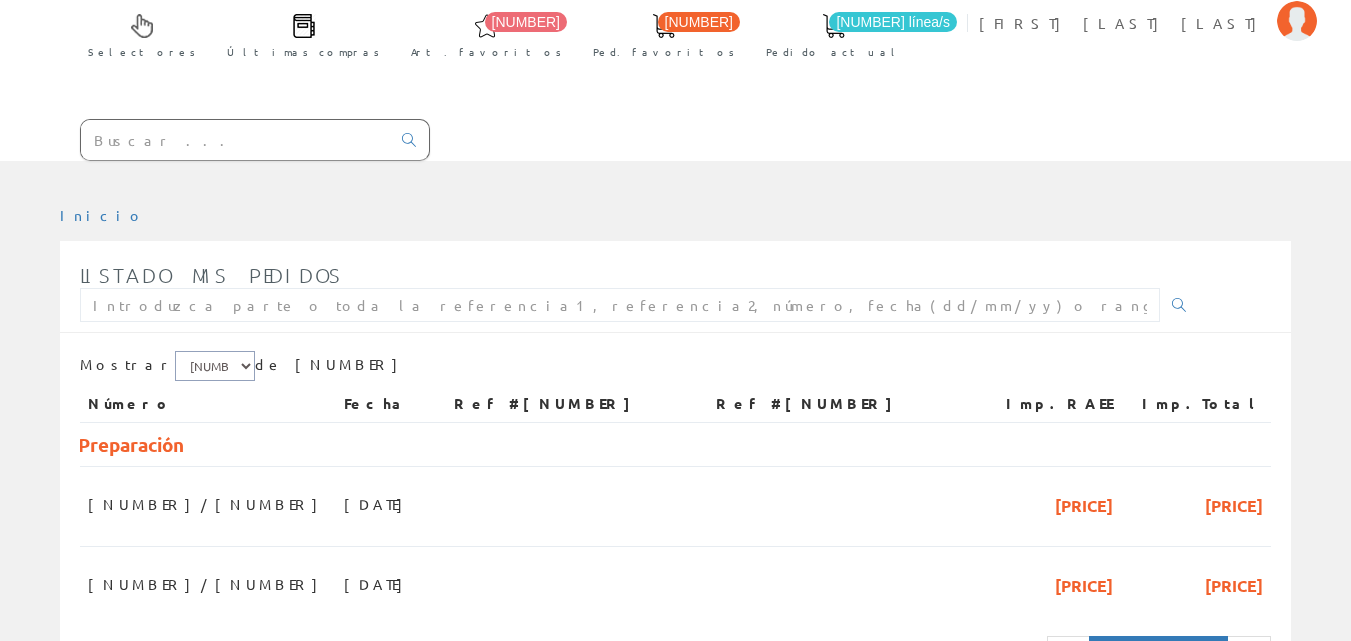 click on "5 15 25" at bounding box center [215, 366] 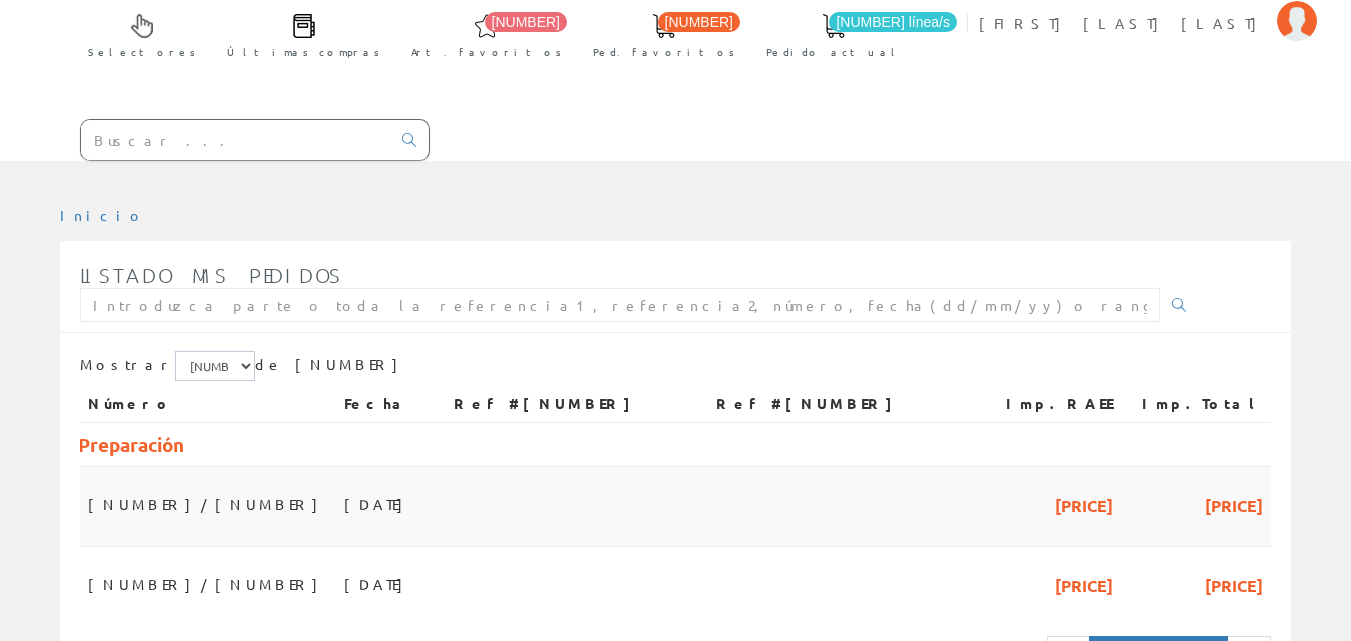 click on "[DD]/[MM]/[YYYY]" at bounding box center [391, 507] 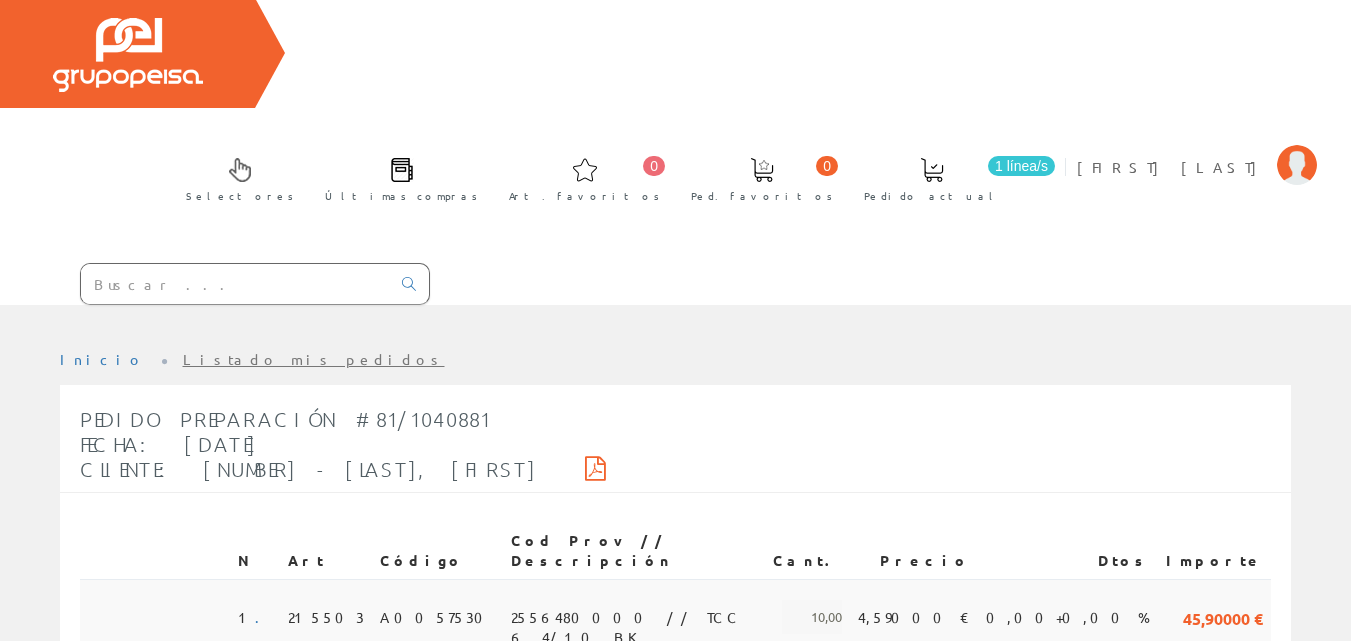 scroll, scrollTop: 100, scrollLeft: 0, axis: vertical 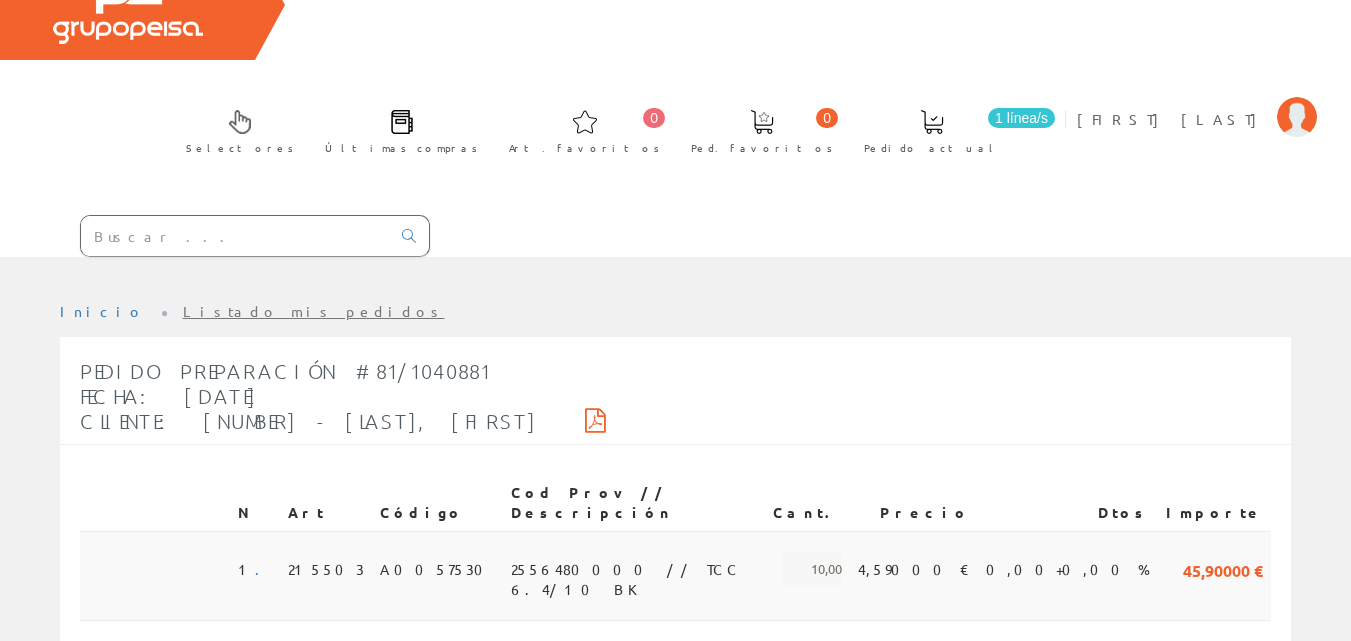 click on "2556480000 // TCC 6.4/10 BK" at bounding box center (657, 569) 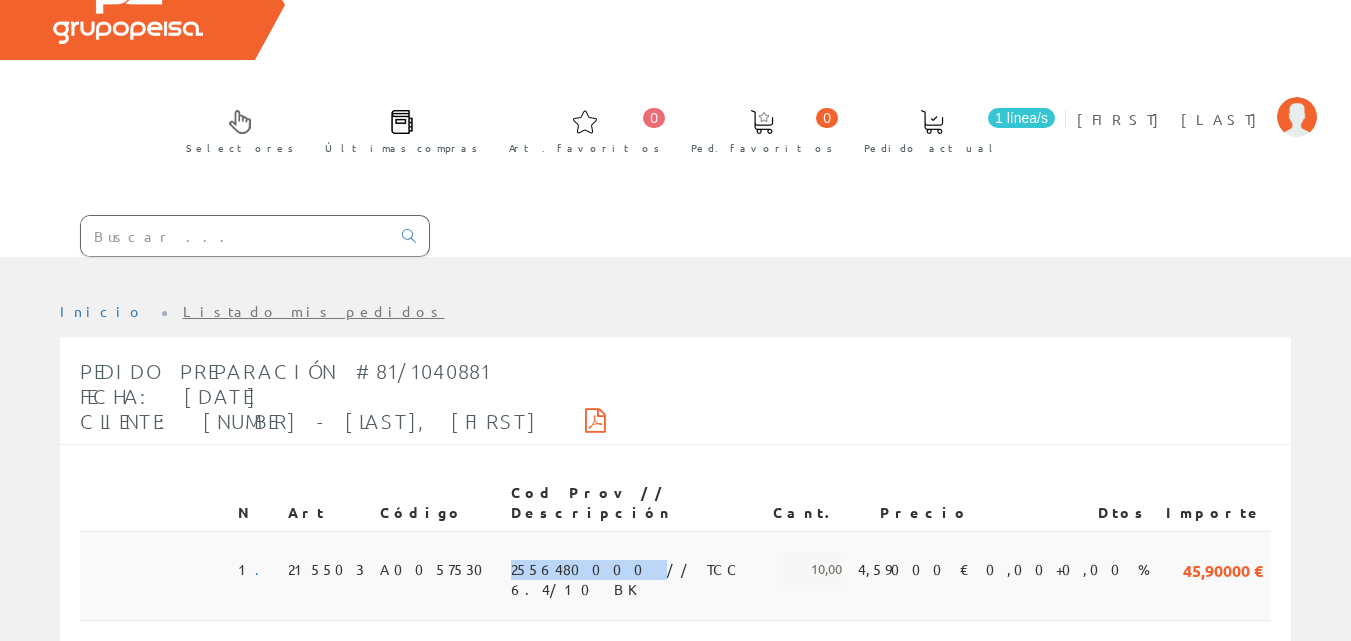 click on "2556480000 // TCC 6.4/10 BK" at bounding box center (657, 569) 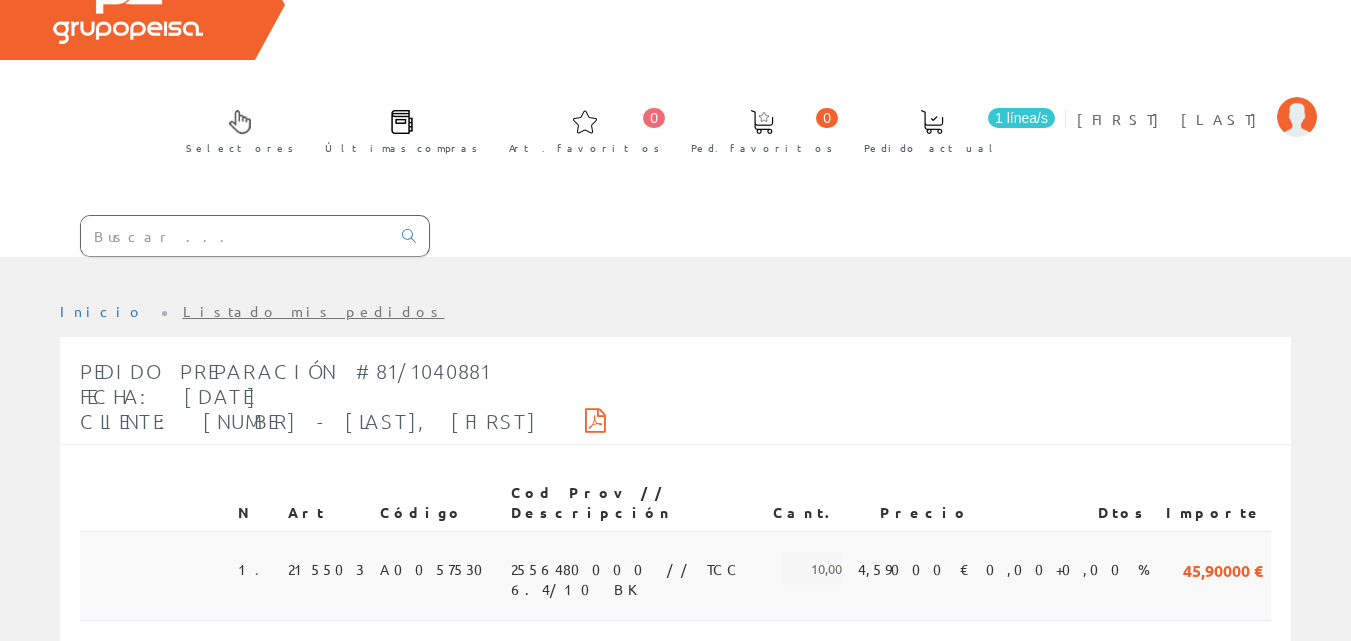 click on "2556480000 // TCC 6.4/10 BK" at bounding box center (657, 569) 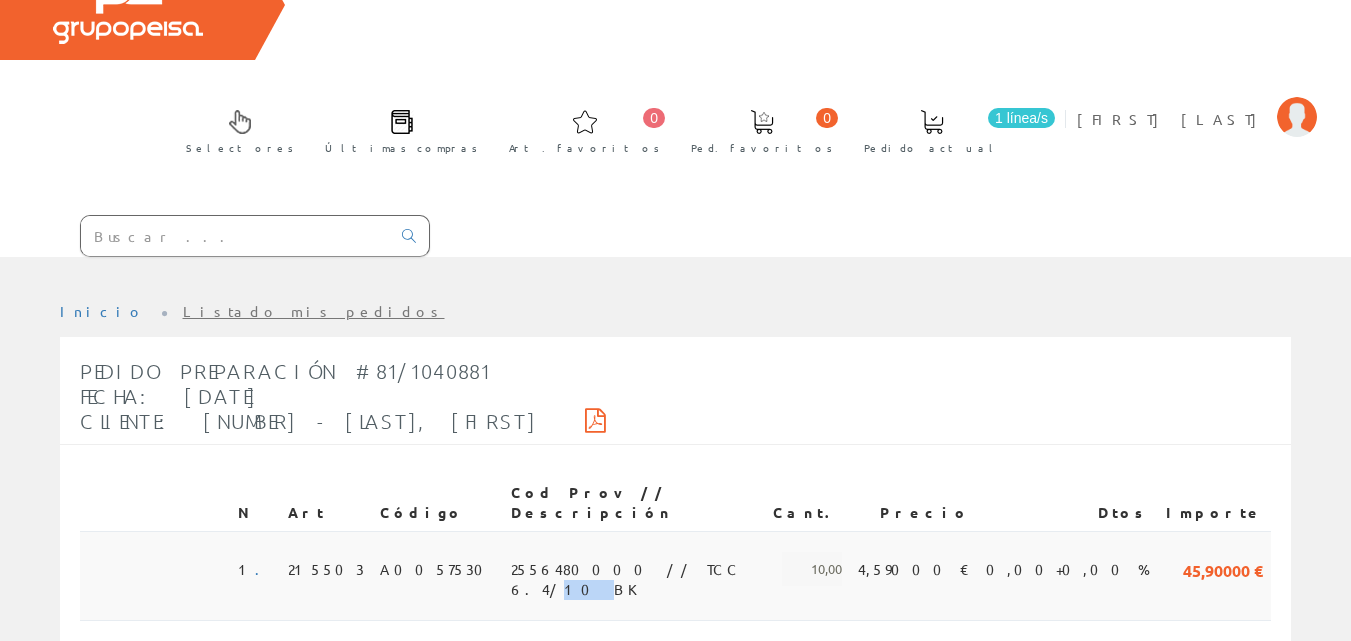 click on "2556480000 // TCC 6.4/10 BK" at bounding box center [657, 569] 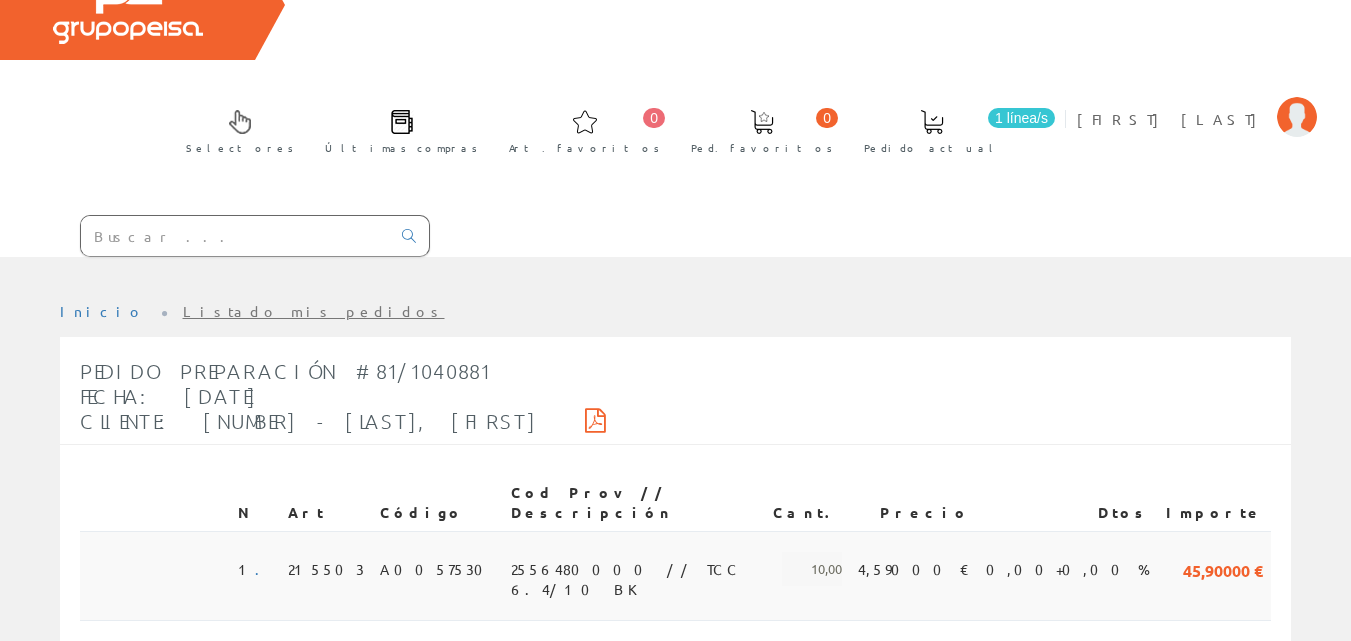 click on "2556480000 // TCC 6.4/10 BK" at bounding box center [657, 575] 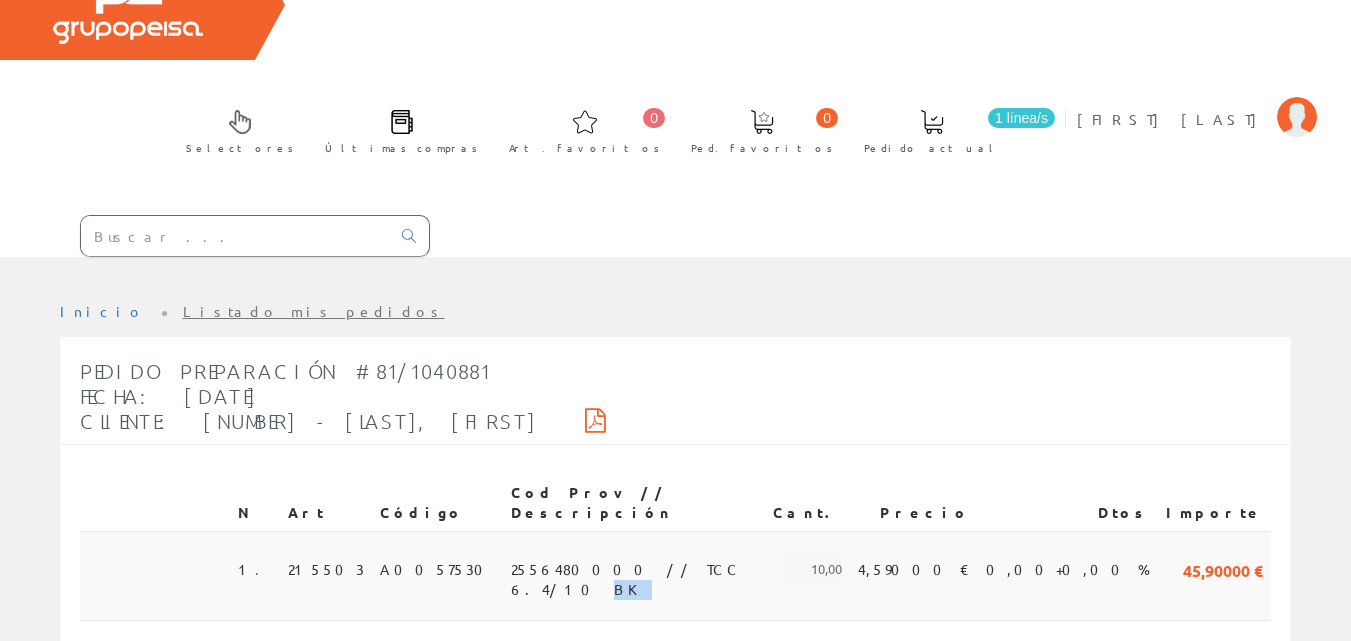 click on "2556480000 // TCC 6.4/10 BK" at bounding box center [657, 575] 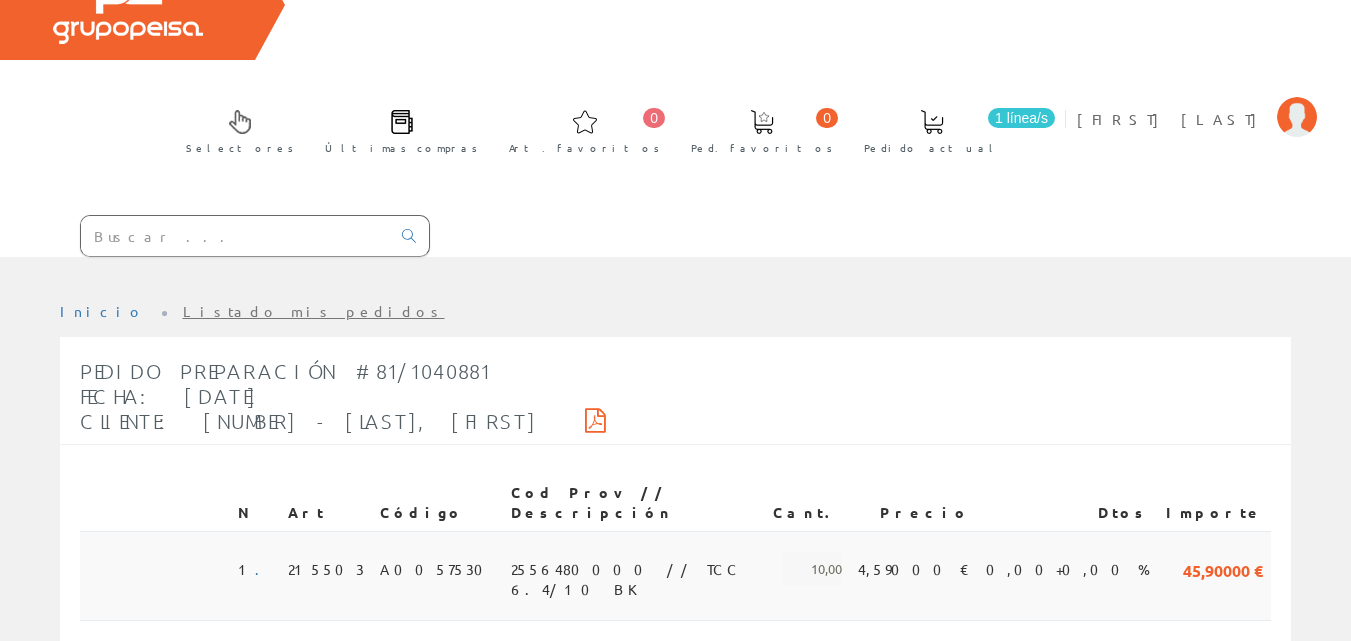 click at bounding box center (155, 575) 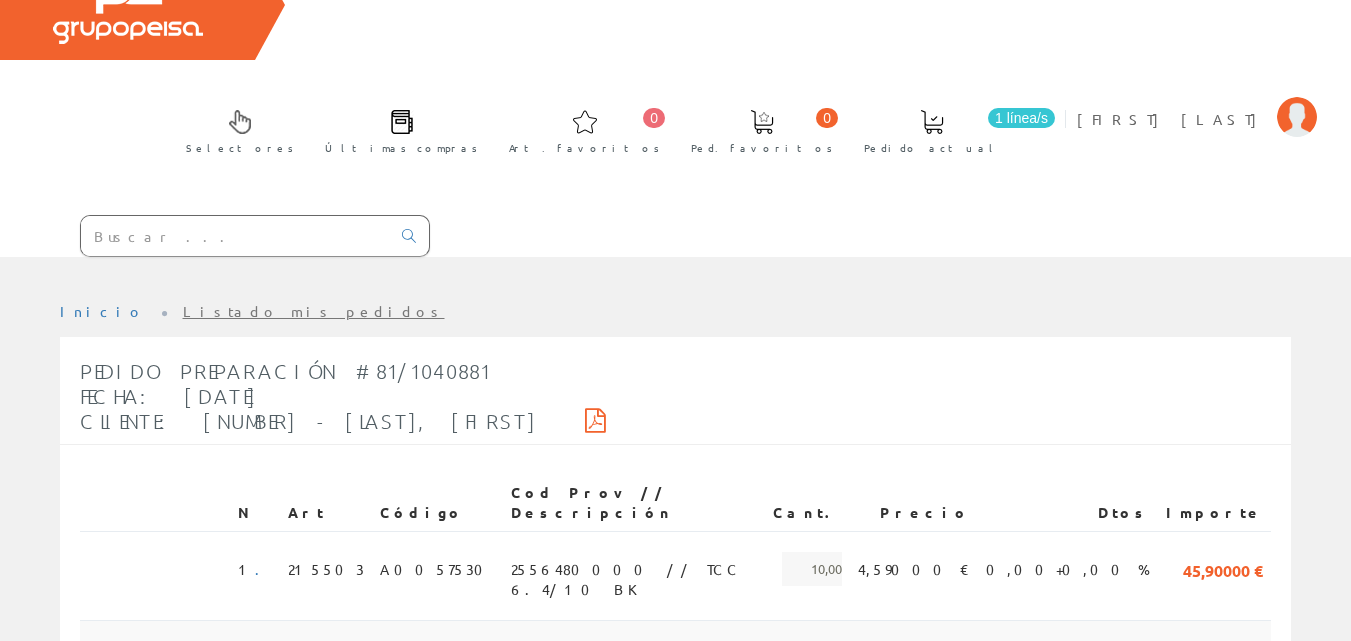 click at bounding box center (155, 575) 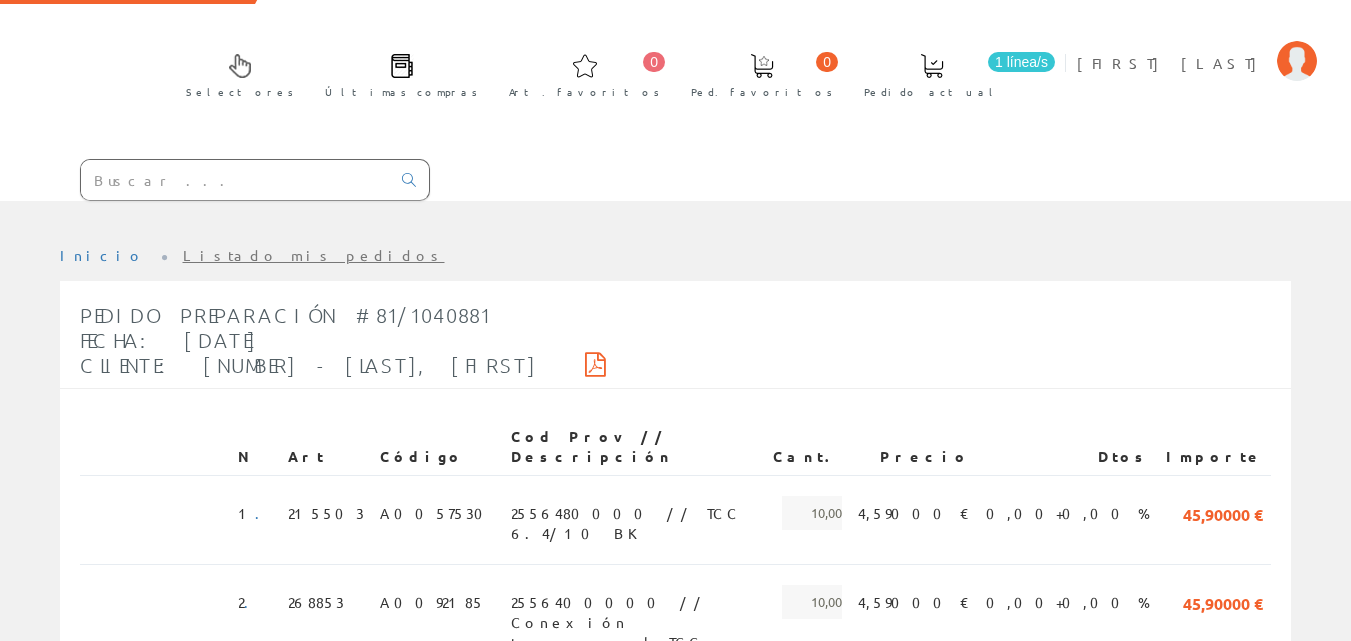 scroll, scrollTop: 191, scrollLeft: 0, axis: vertical 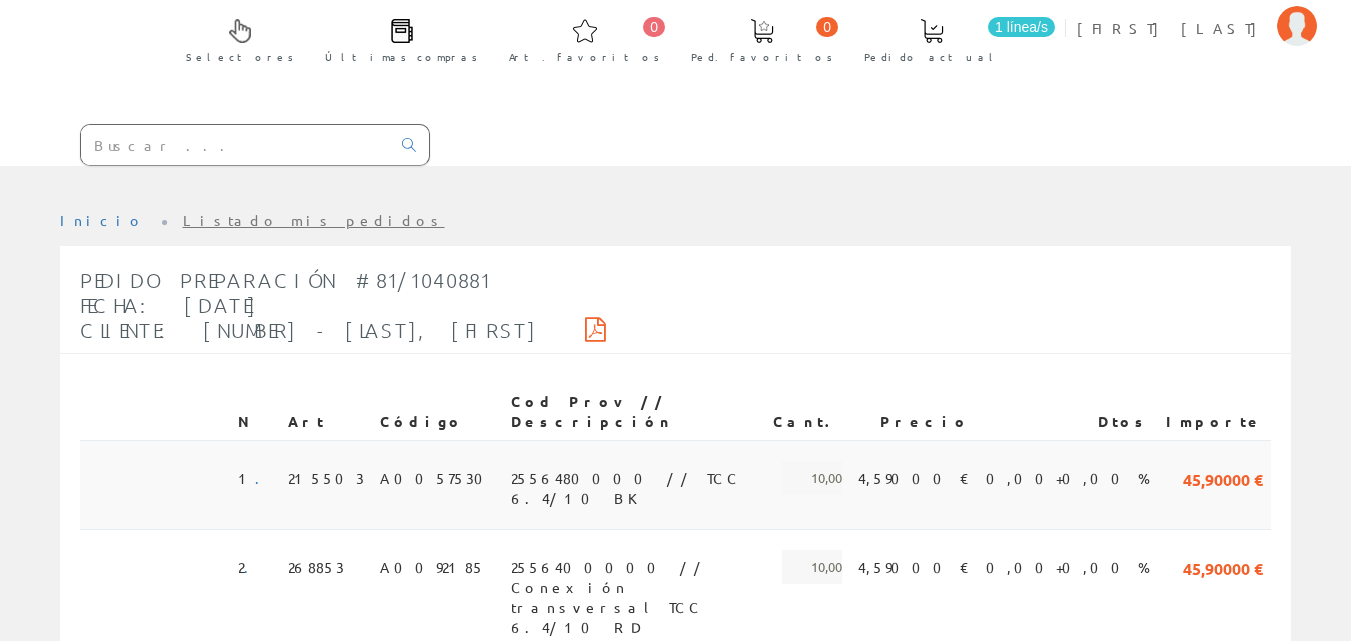 click on "215503" at bounding box center (326, 484) 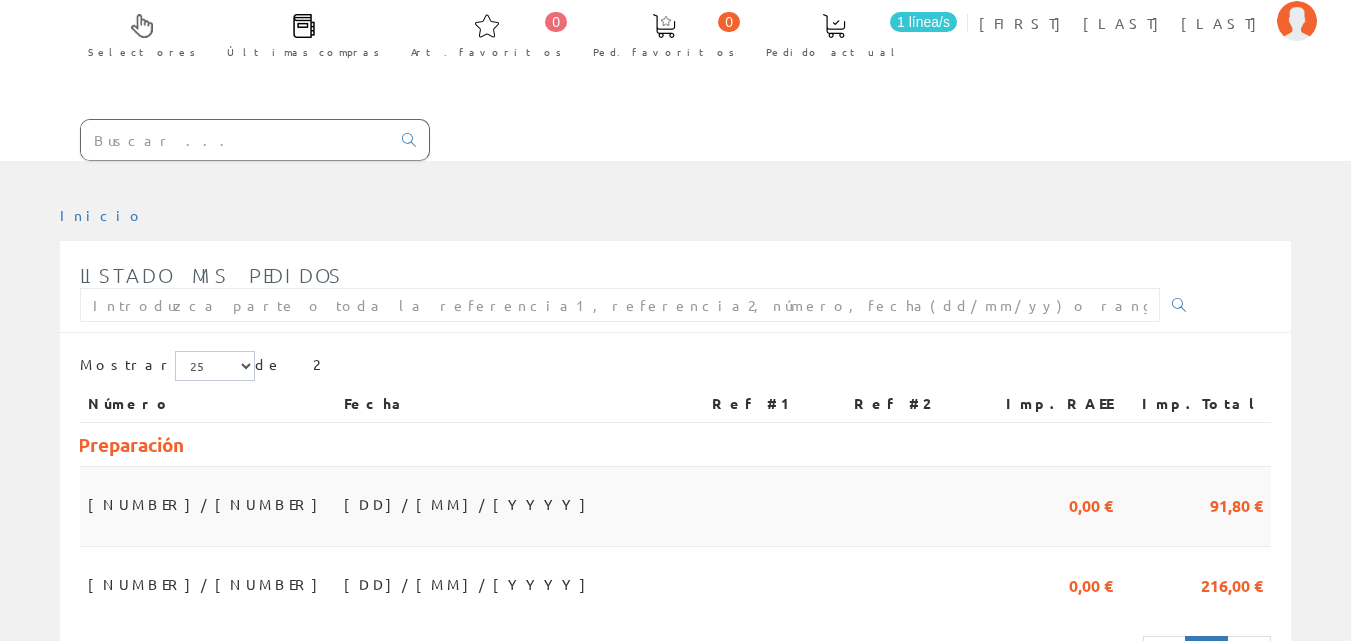 scroll, scrollTop: 0, scrollLeft: 0, axis: both 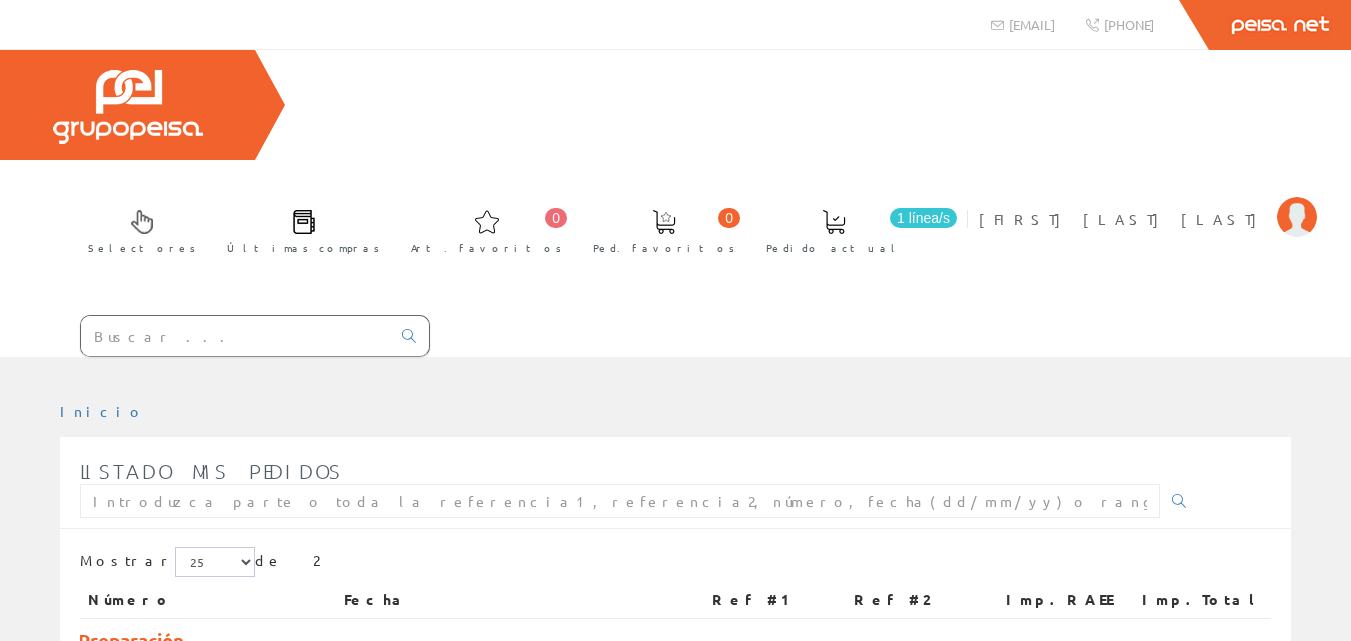 click on "Últimas compras" at bounding box center (298, 229) 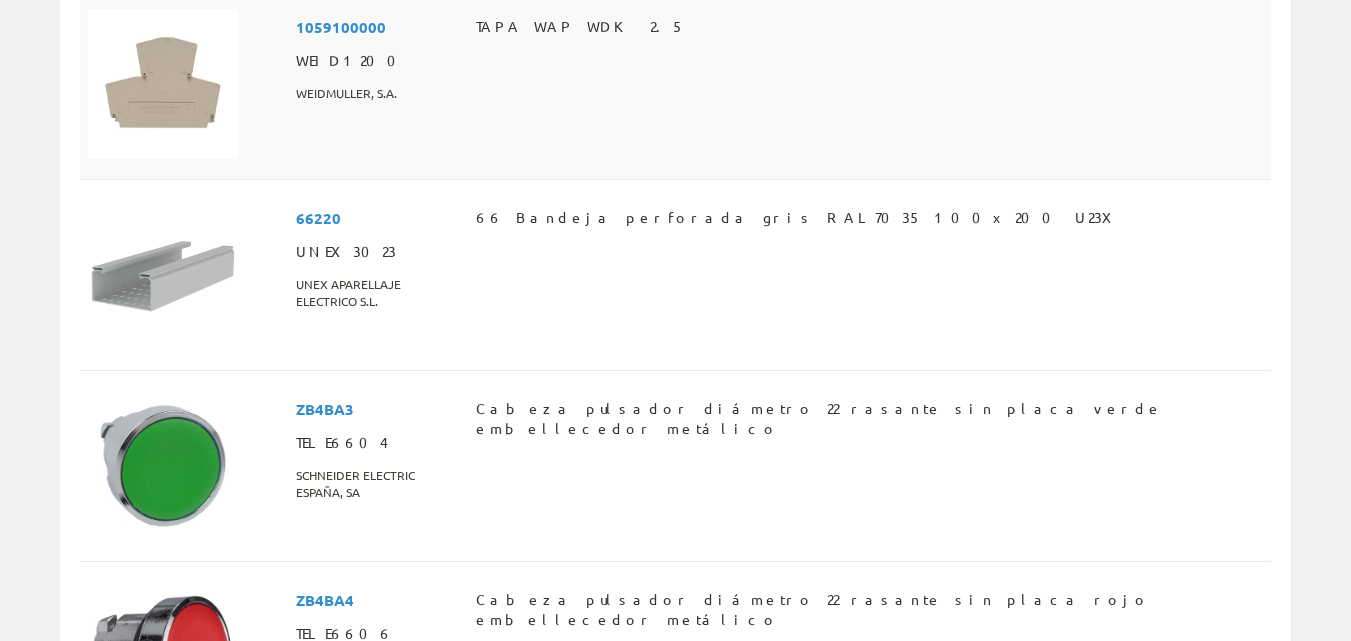 scroll, scrollTop: 2800, scrollLeft: 0, axis: vertical 